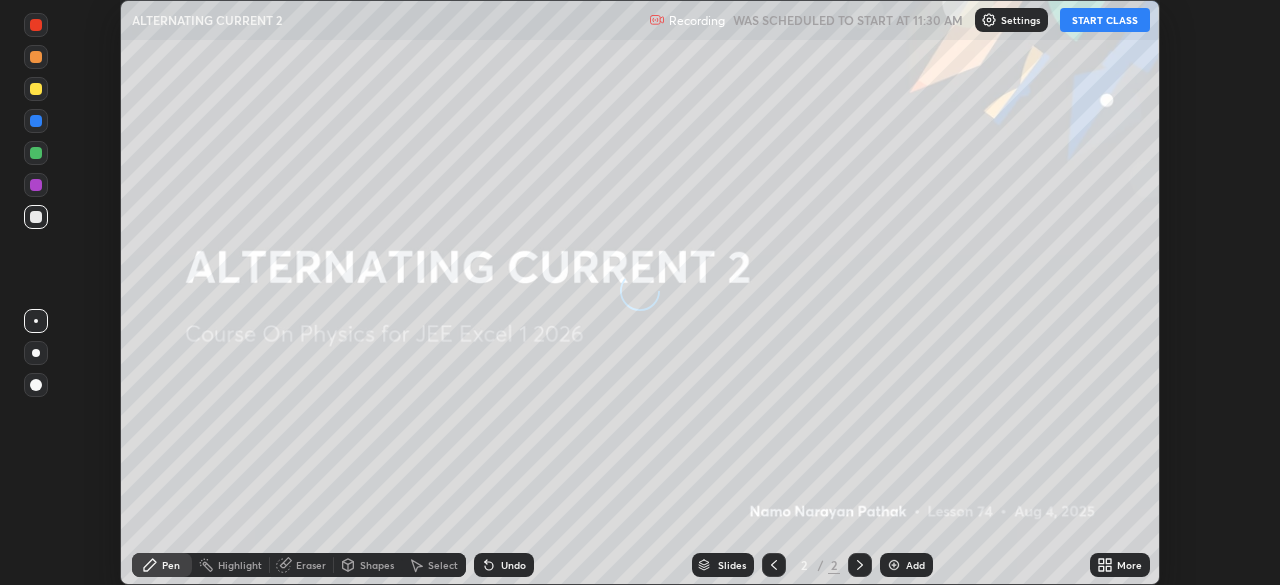 scroll, scrollTop: 0, scrollLeft: 0, axis: both 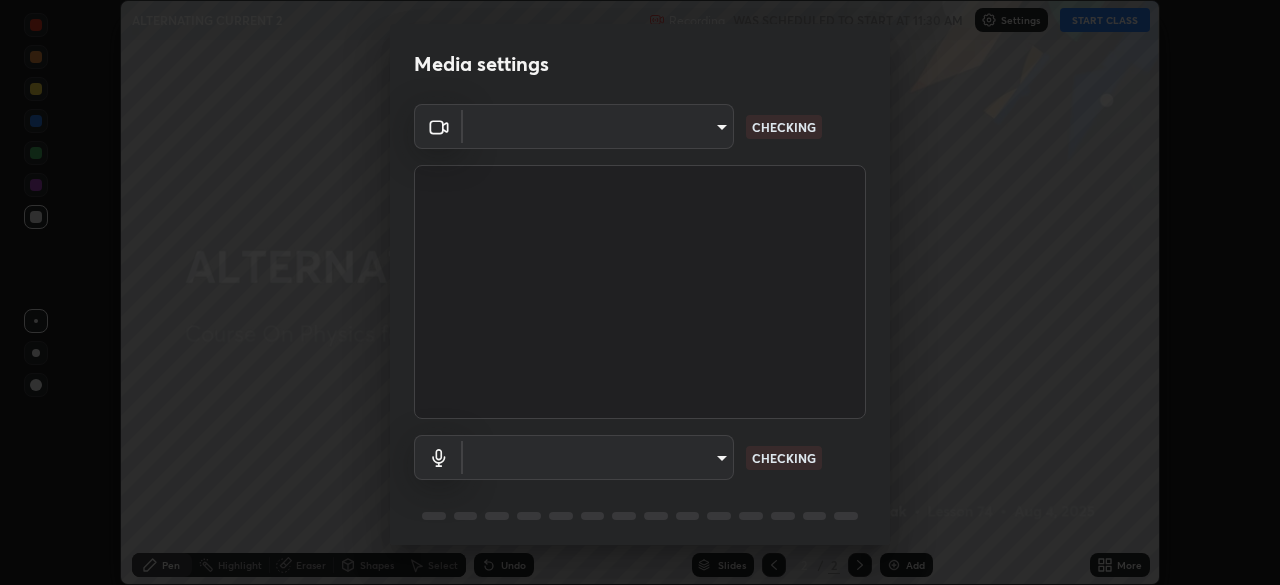 type on "7ffe746ce8ca42343a89eba51defe17308df5f7c8fbb39045481897f6e7d0854" 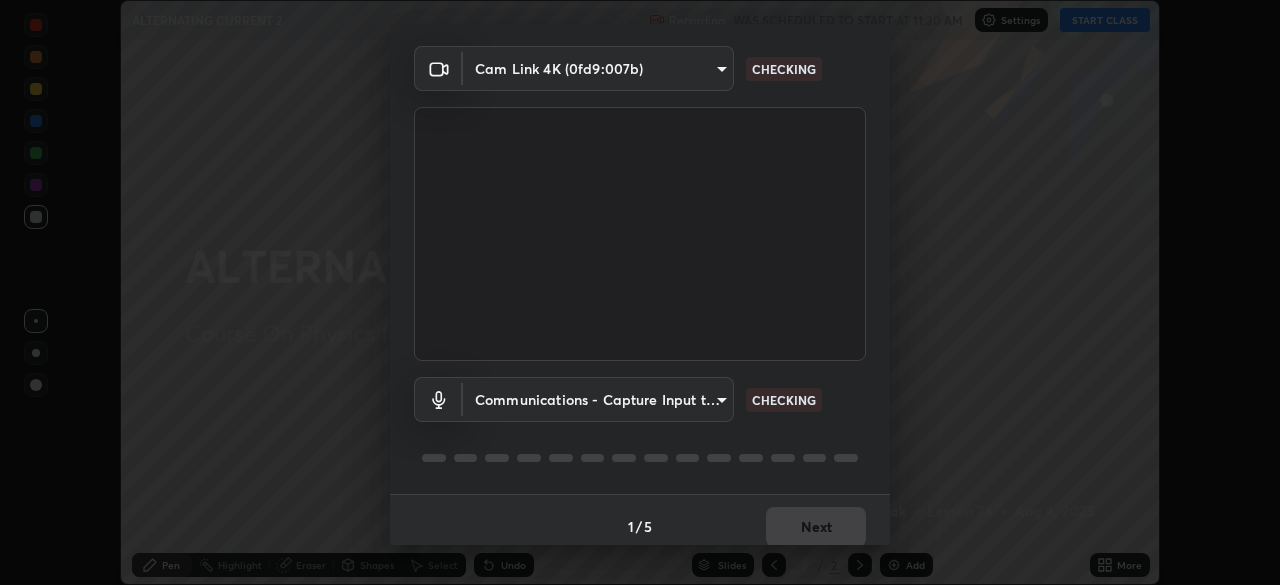 scroll, scrollTop: 71, scrollLeft: 0, axis: vertical 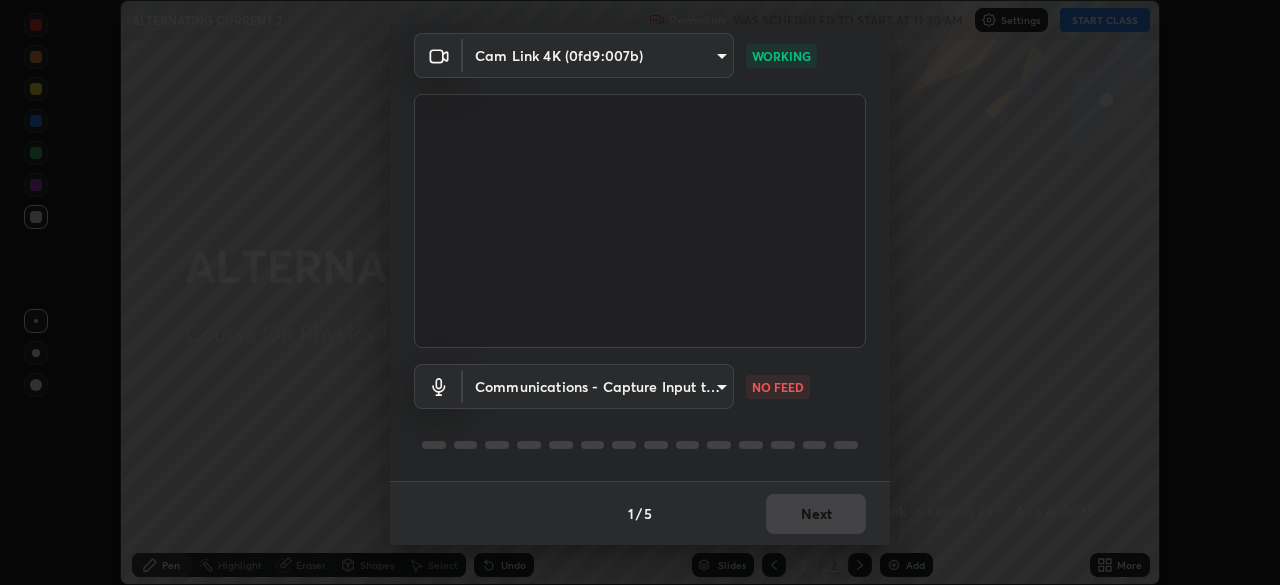 click on "Erase all ALTERNATING CURRENT 2 Recording WAS SCHEDULED TO START AT  11:30 AM Settings START CLASS Setting up your live class ALTERNATING CURRENT 2 • L74 of Course On Physics for JEE Excel 1 2026 [FIRST] [LAST] Pen Highlight Eraser Shapes Select Undo Slides 2 / 2 Add More No doubts shared Encourage your learners to ask a doubt for better clarity Report an issue Reason for reporting Buffering Chat not working Audio - Video sync issue Educator video quality low ​ Attach an image Report Media settings Cam Link 4K (0fd9:007b) 7ffe746ce8ca42343a89eba51defe17308df5f7c8fbb39045481897f6e7d0854 WORKING Communications - Capture Input terminal (Digital Array MIC) communications NO FEED 1 / 5 Next" at bounding box center (640, 292) 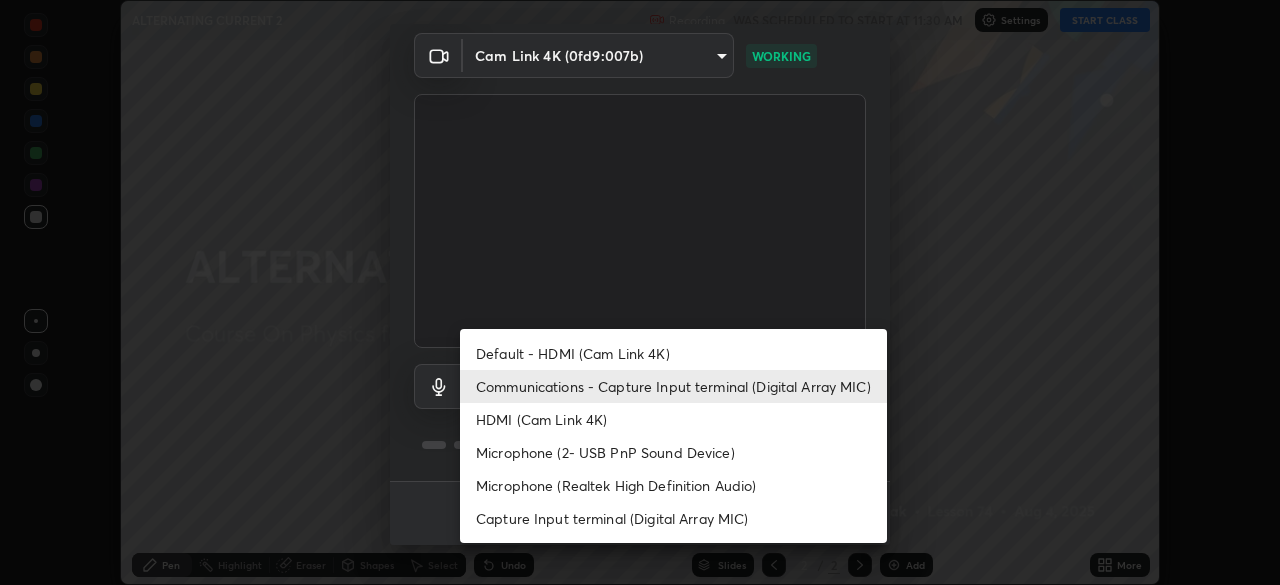 click on "Default - HDMI (Cam Link 4K)" at bounding box center [673, 353] 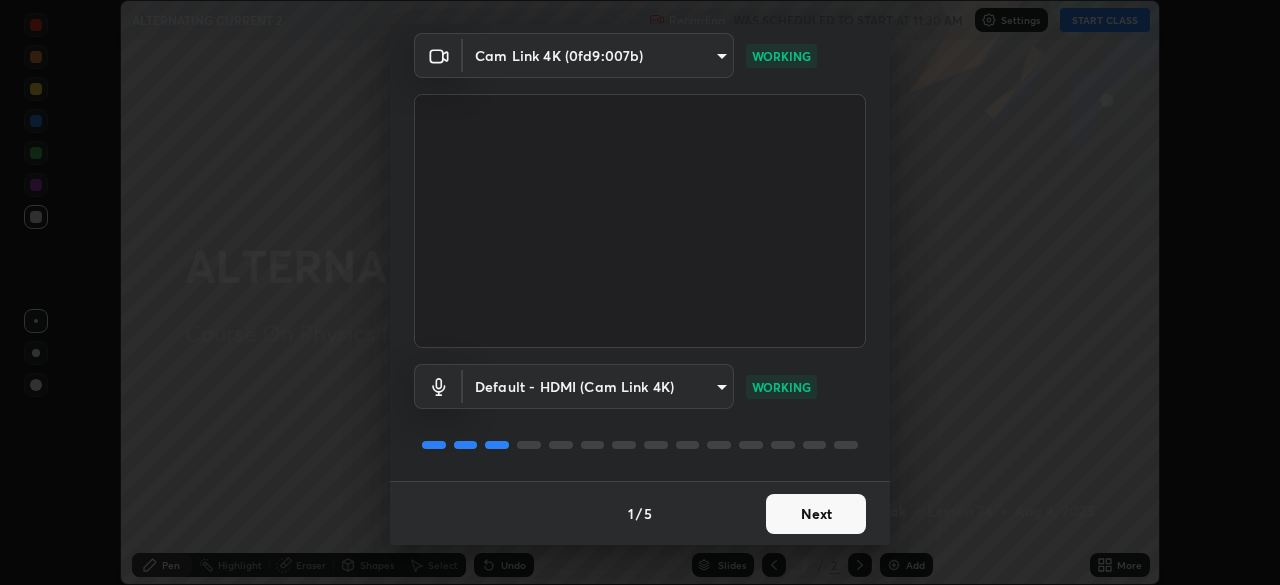 click on "Next" at bounding box center [816, 514] 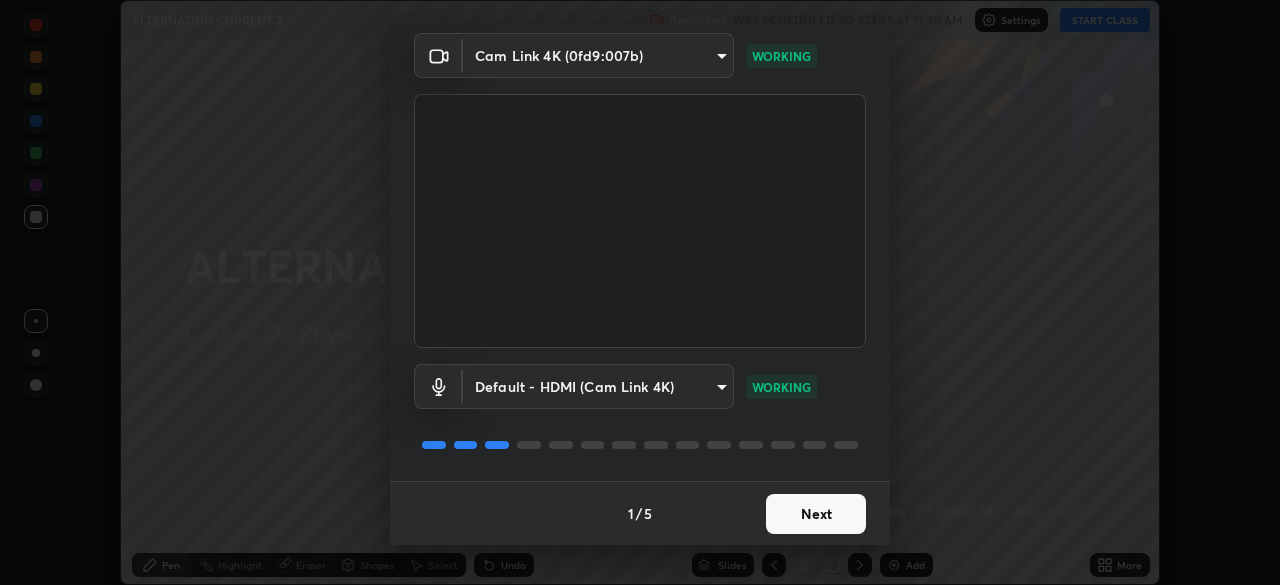 scroll, scrollTop: 0, scrollLeft: 0, axis: both 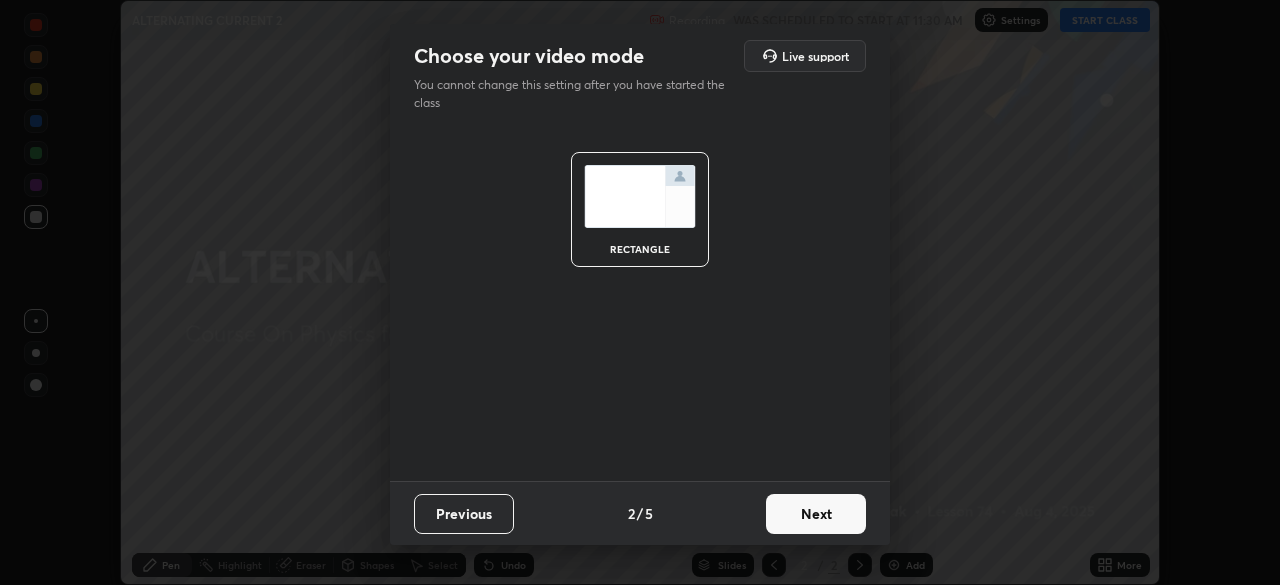 click on "Next" at bounding box center (816, 514) 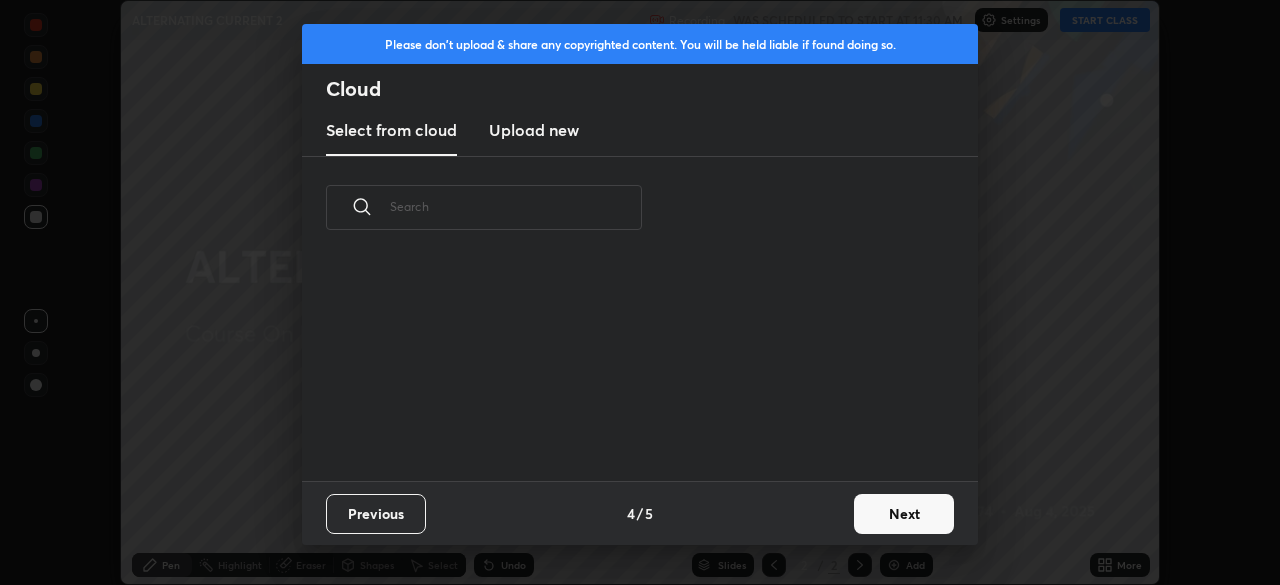 click on "Next" at bounding box center (904, 514) 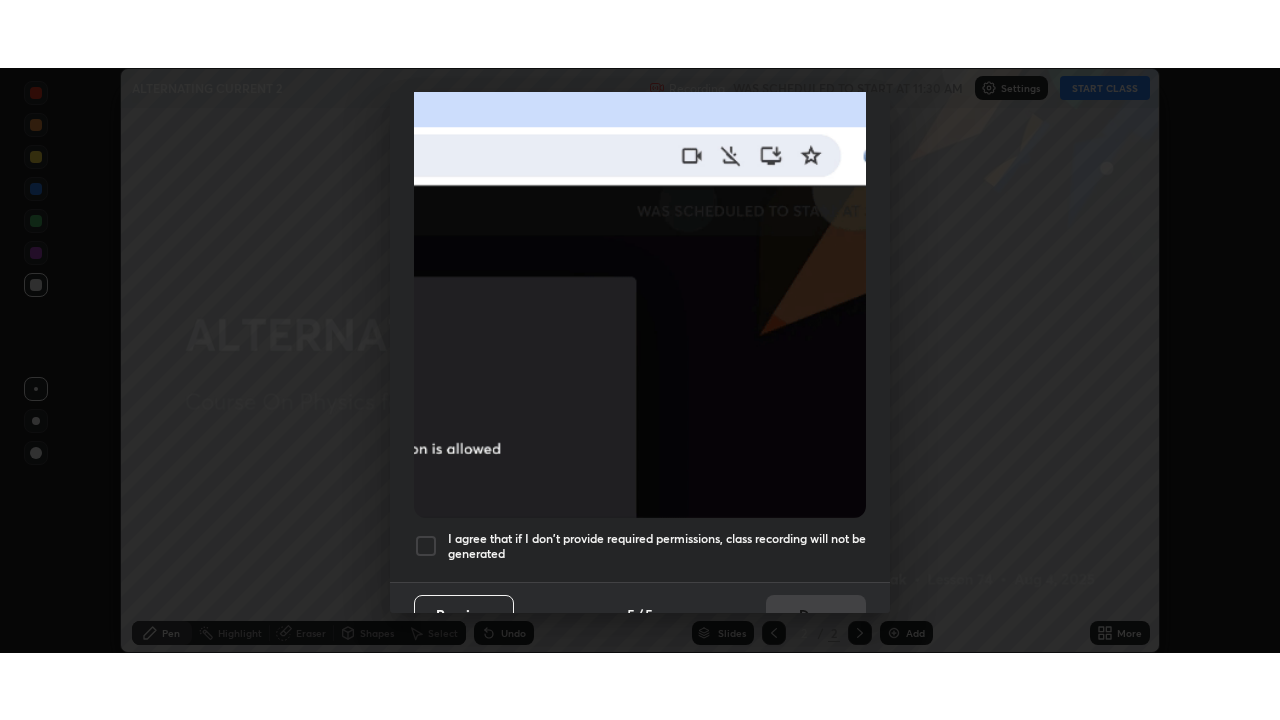 scroll, scrollTop: 479, scrollLeft: 0, axis: vertical 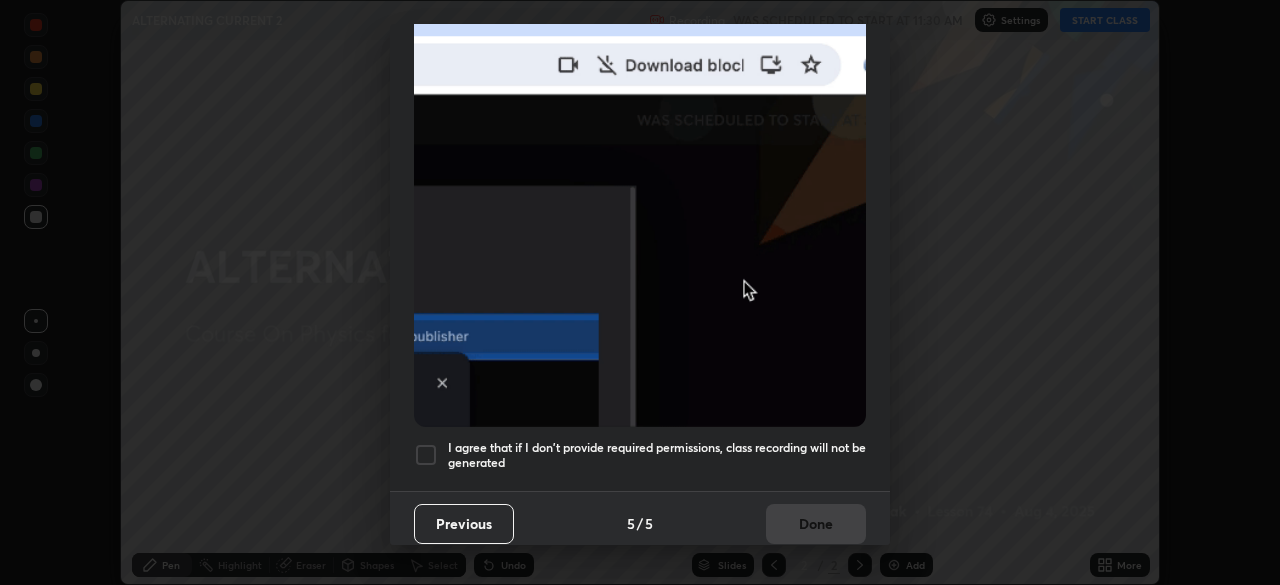 click at bounding box center (426, 455) 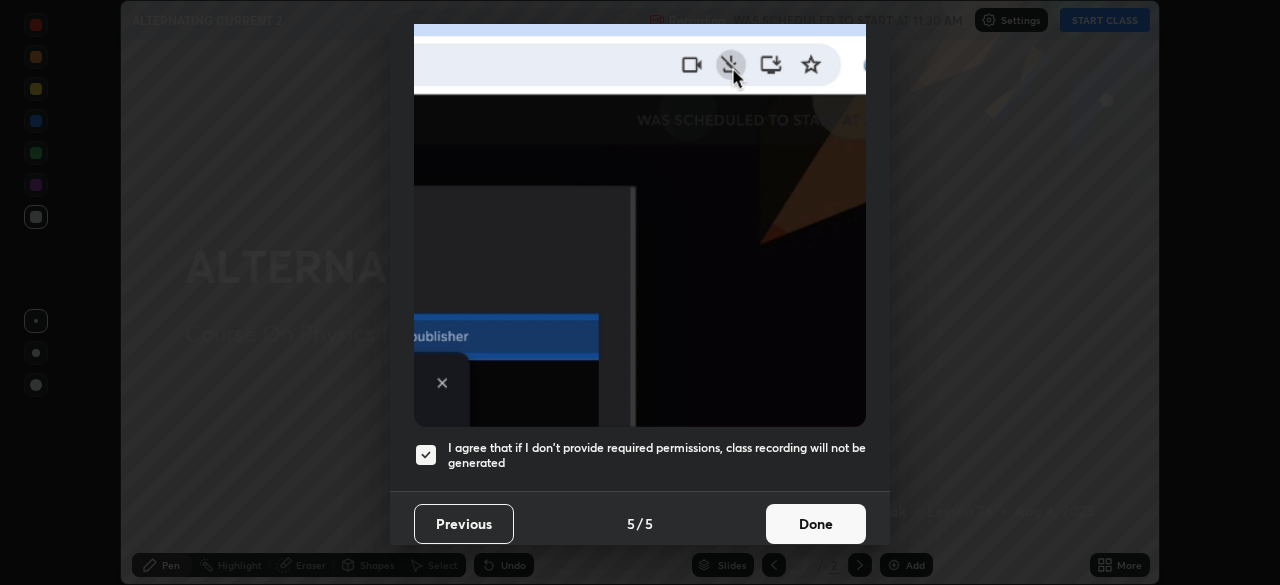 click on "Done" at bounding box center (816, 524) 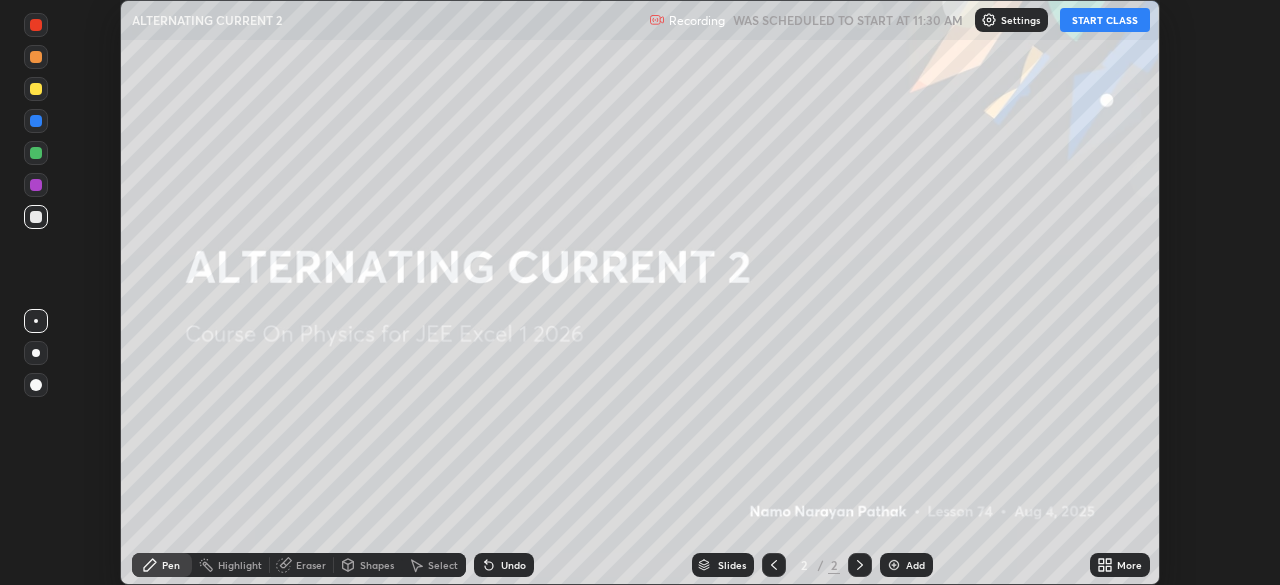 click on "START CLASS" at bounding box center (1105, 20) 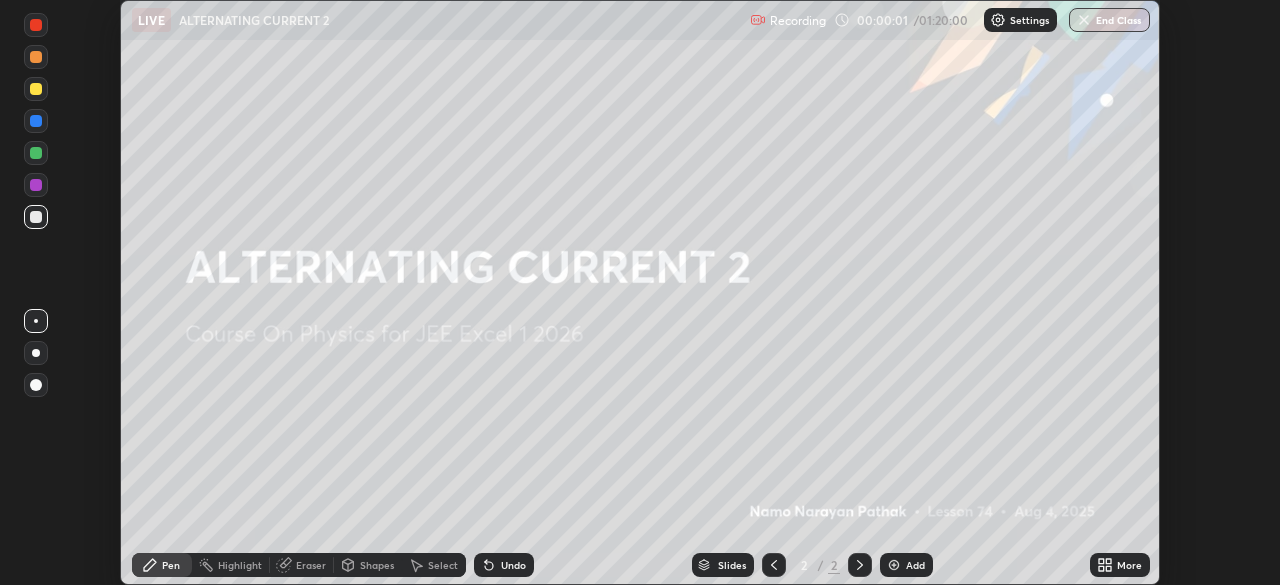 click 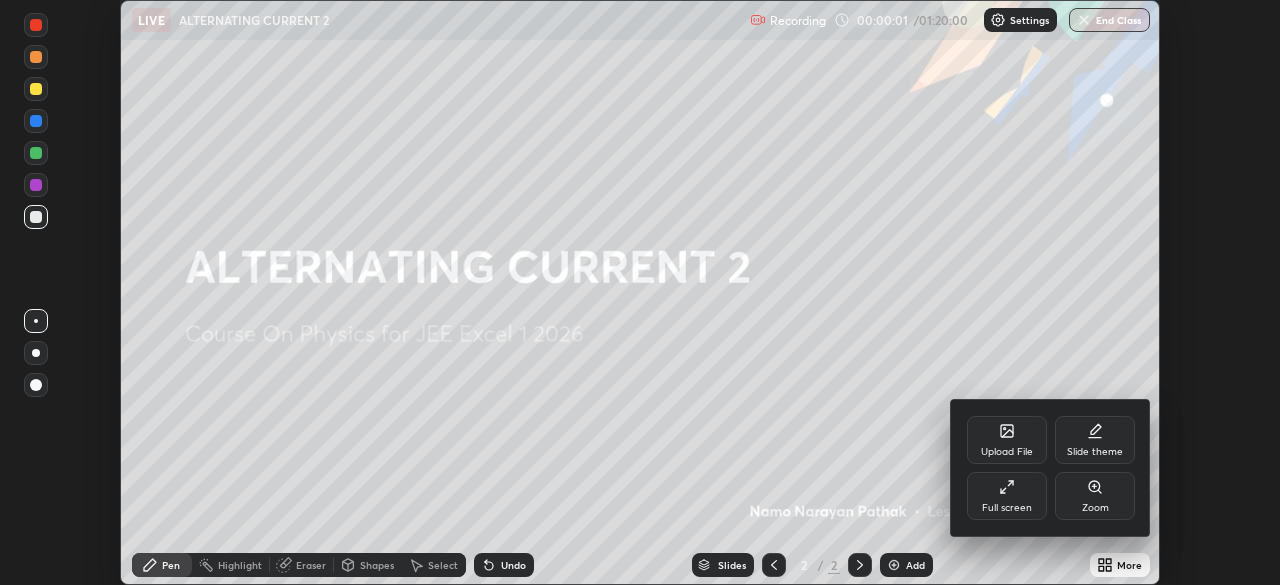 click on "Full screen" at bounding box center [1007, 508] 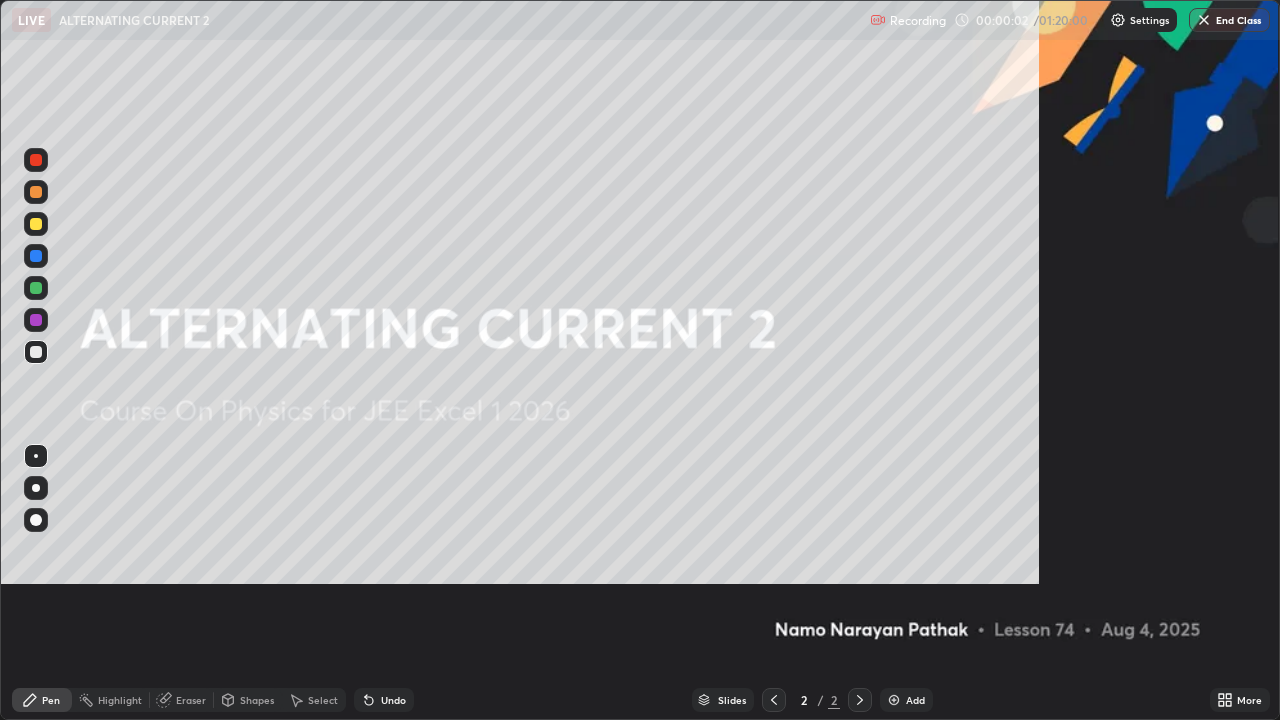 scroll, scrollTop: 99280, scrollLeft: 98720, axis: both 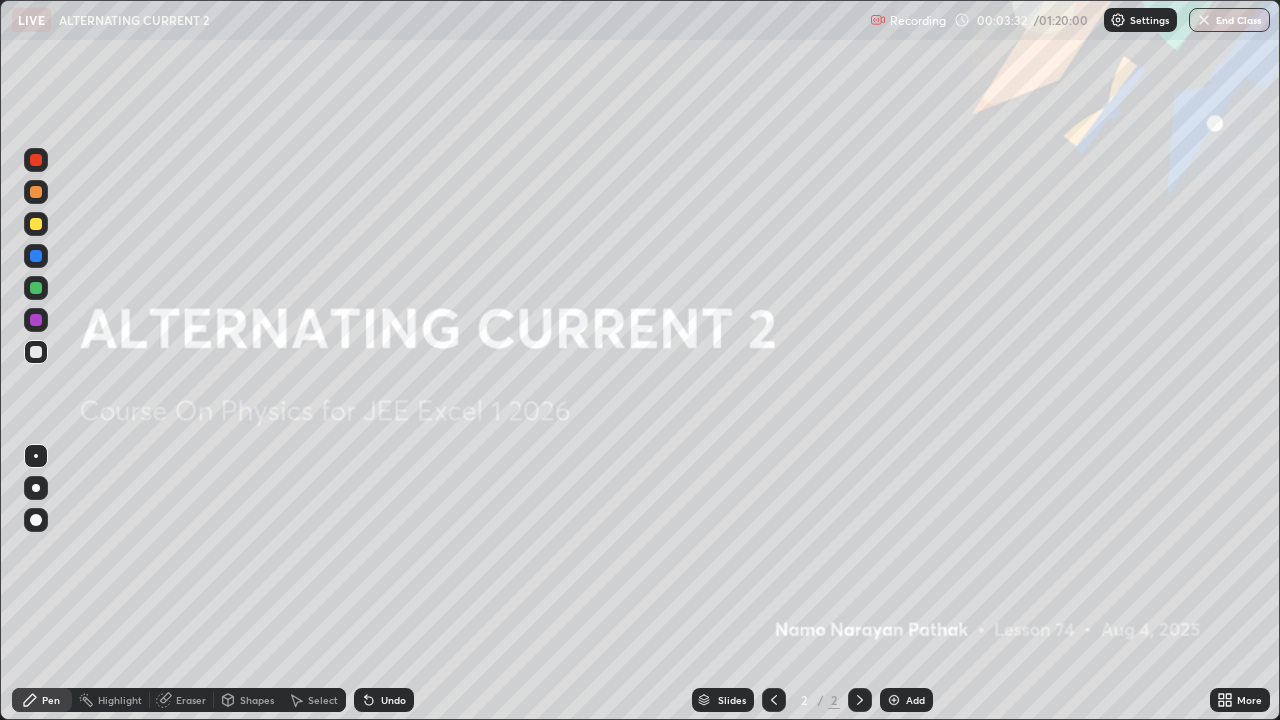 click on "Add" at bounding box center (906, 700) 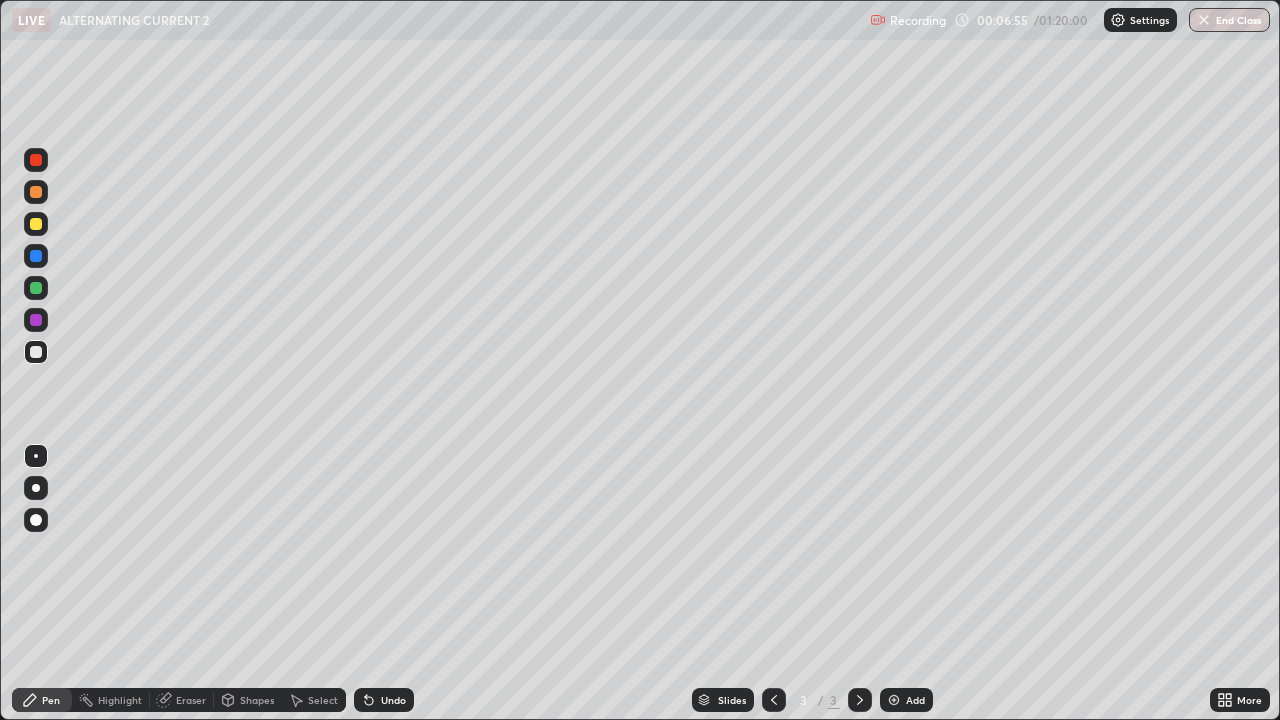 click at bounding box center (36, 192) 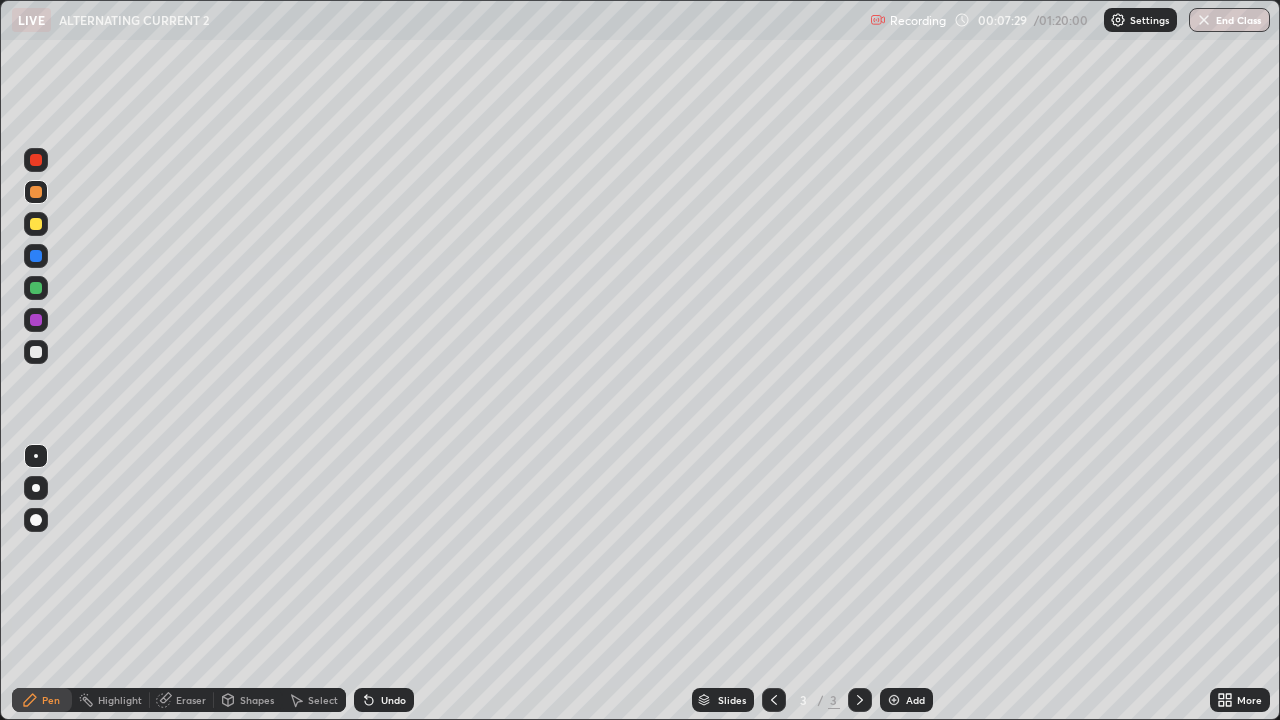 click at bounding box center [36, 256] 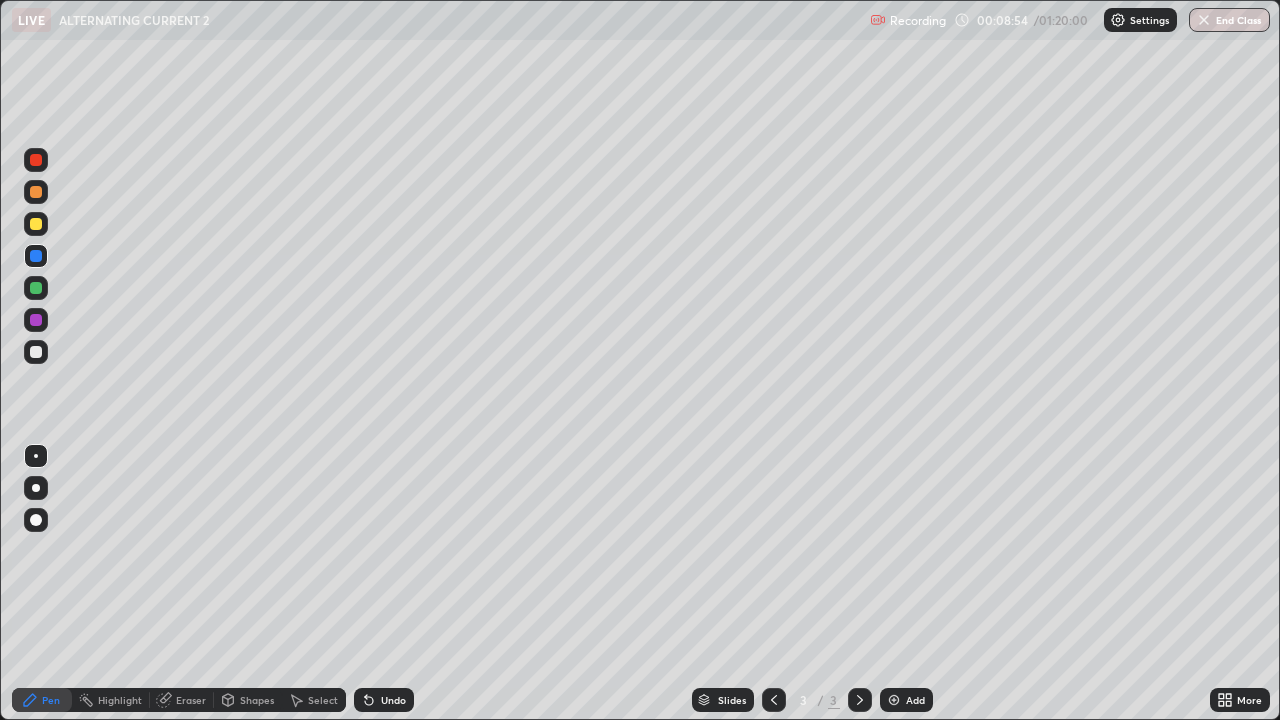 click at bounding box center [36, 192] 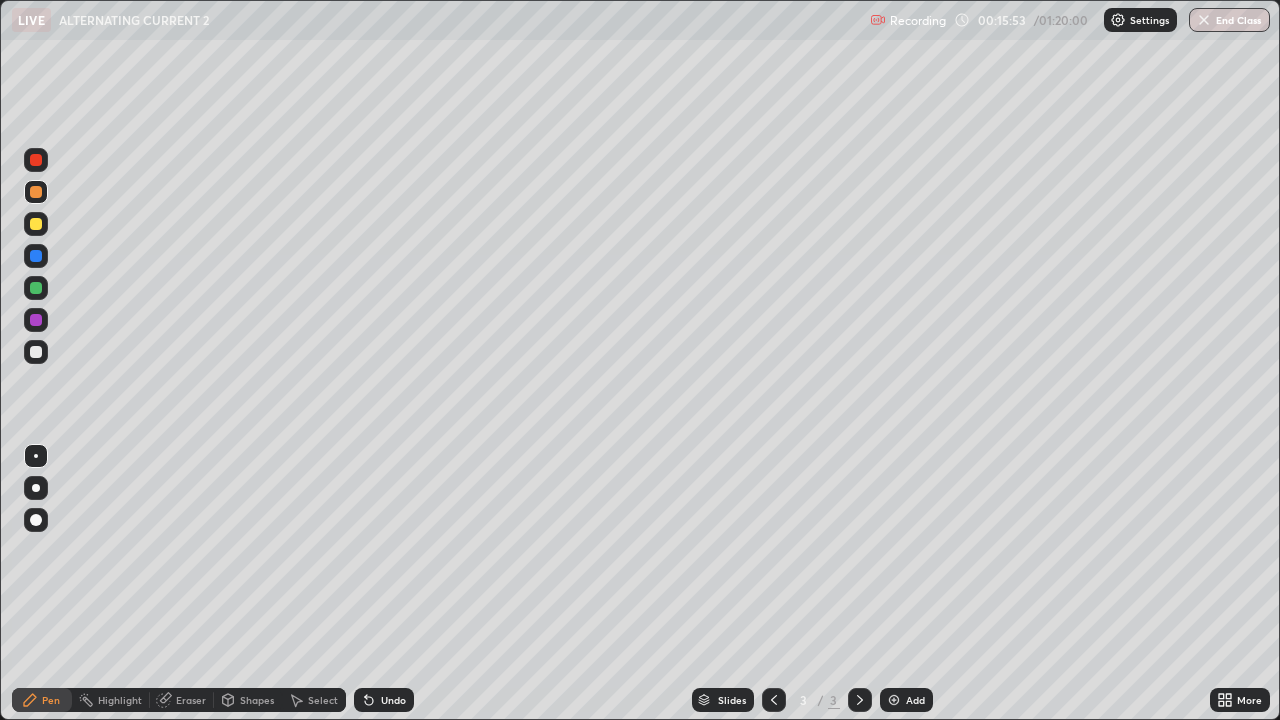 click at bounding box center (894, 700) 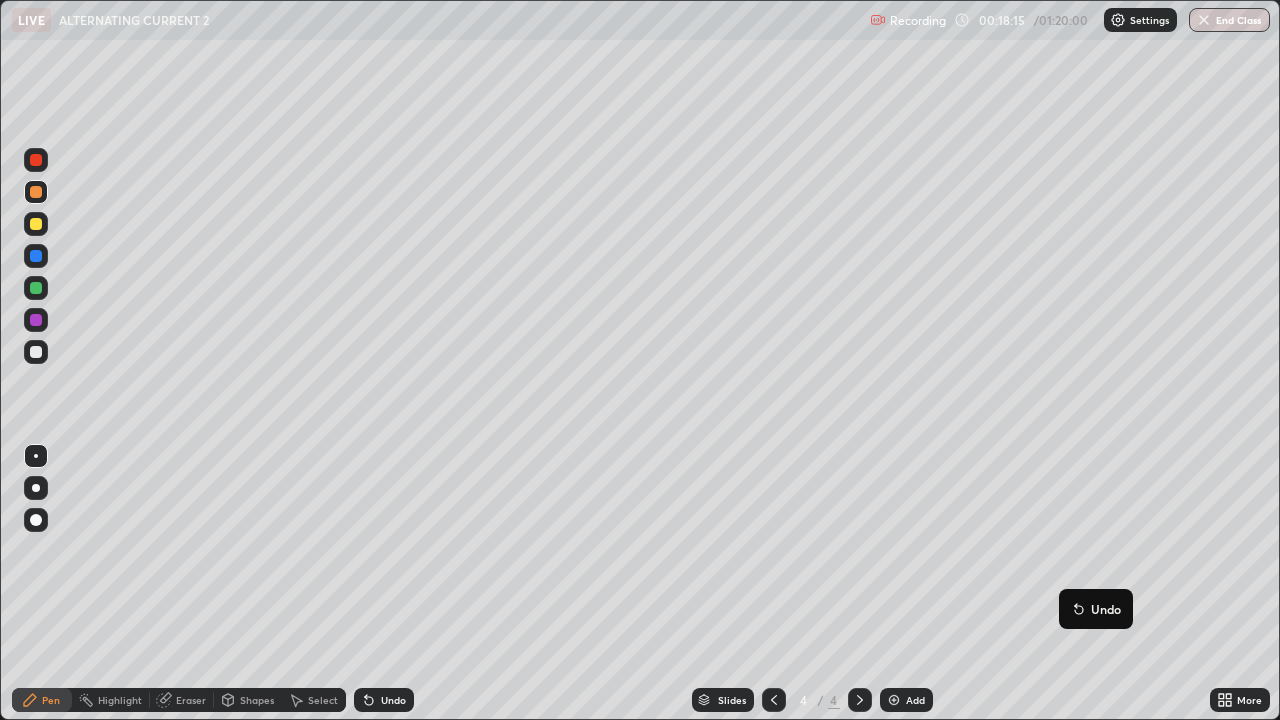 click at bounding box center (36, 256) 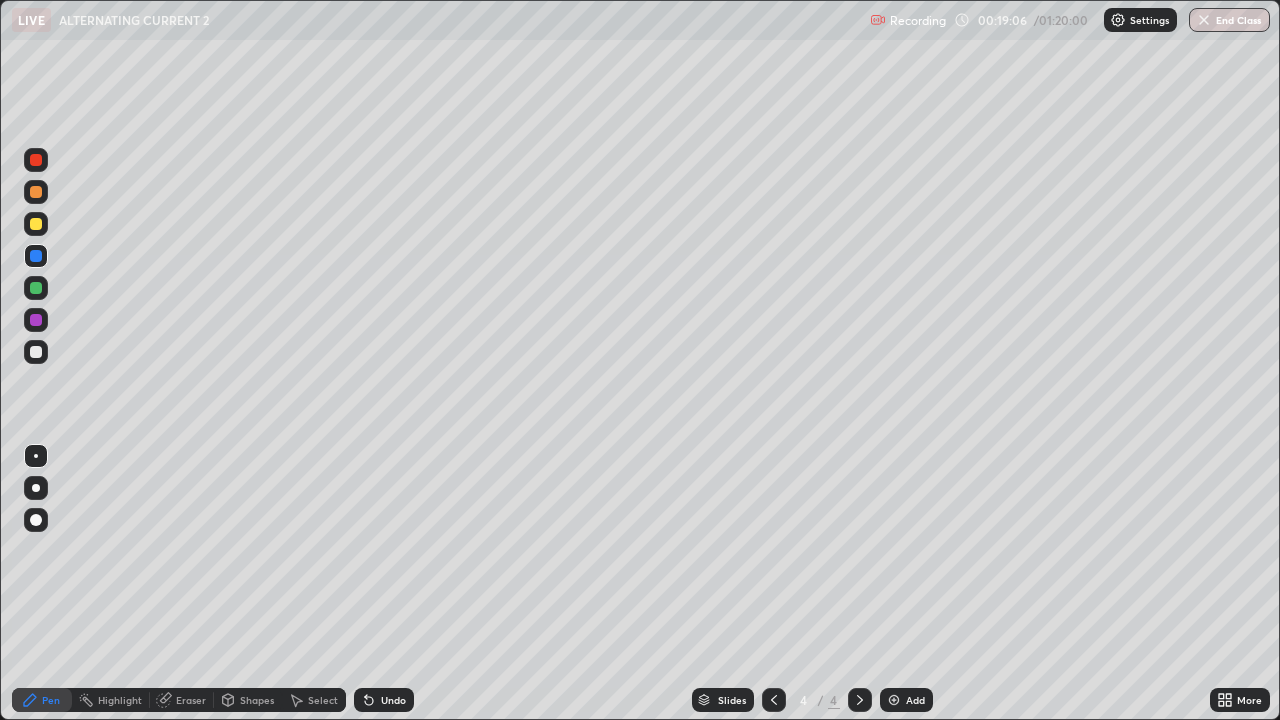 click 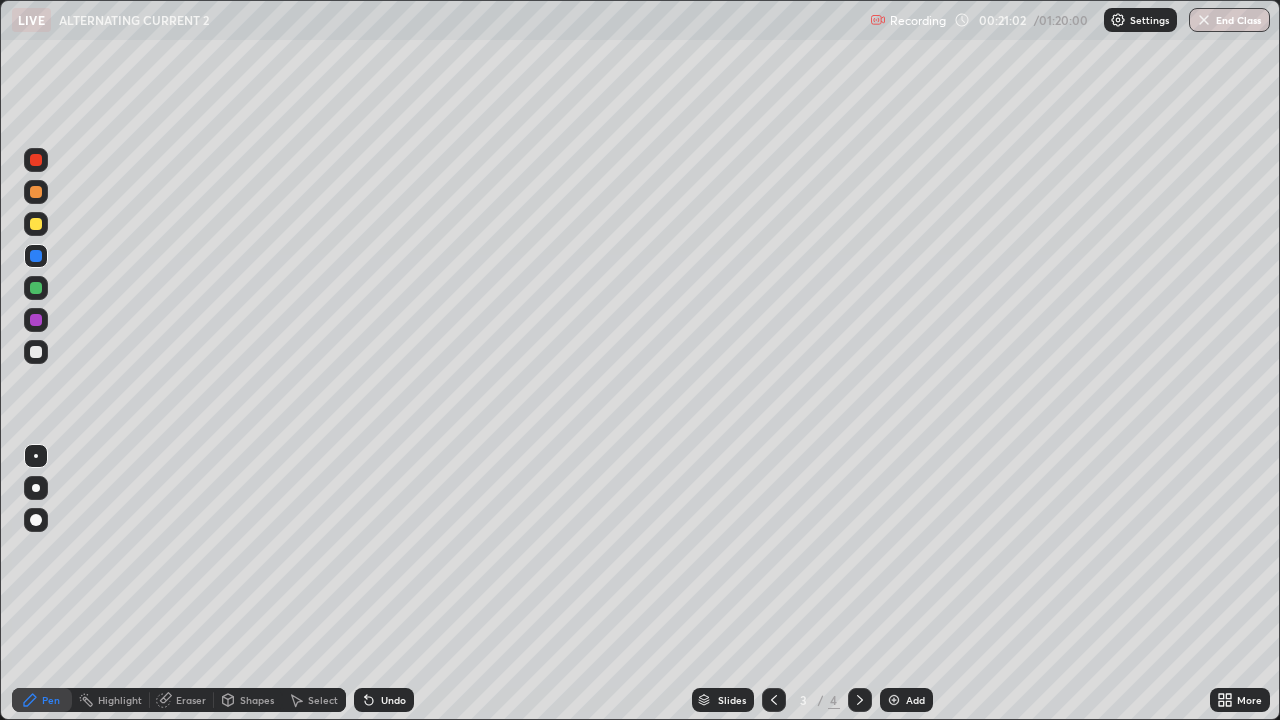 click 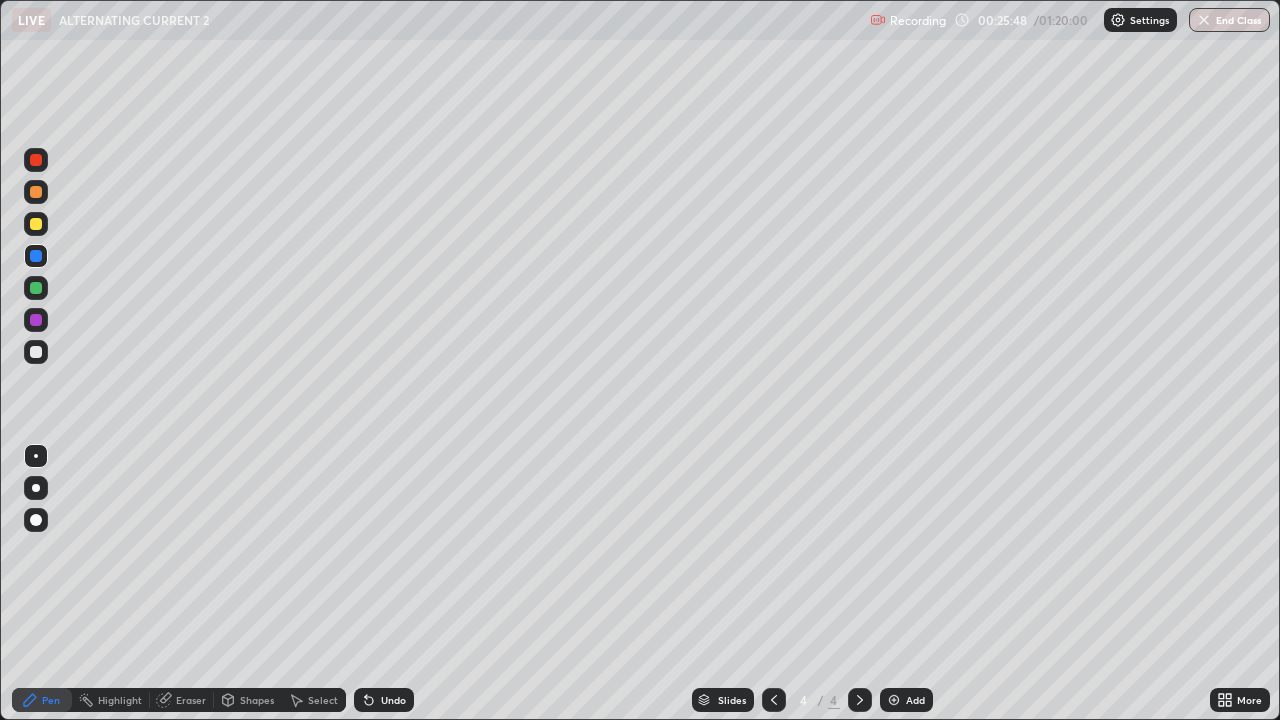 click at bounding box center (894, 700) 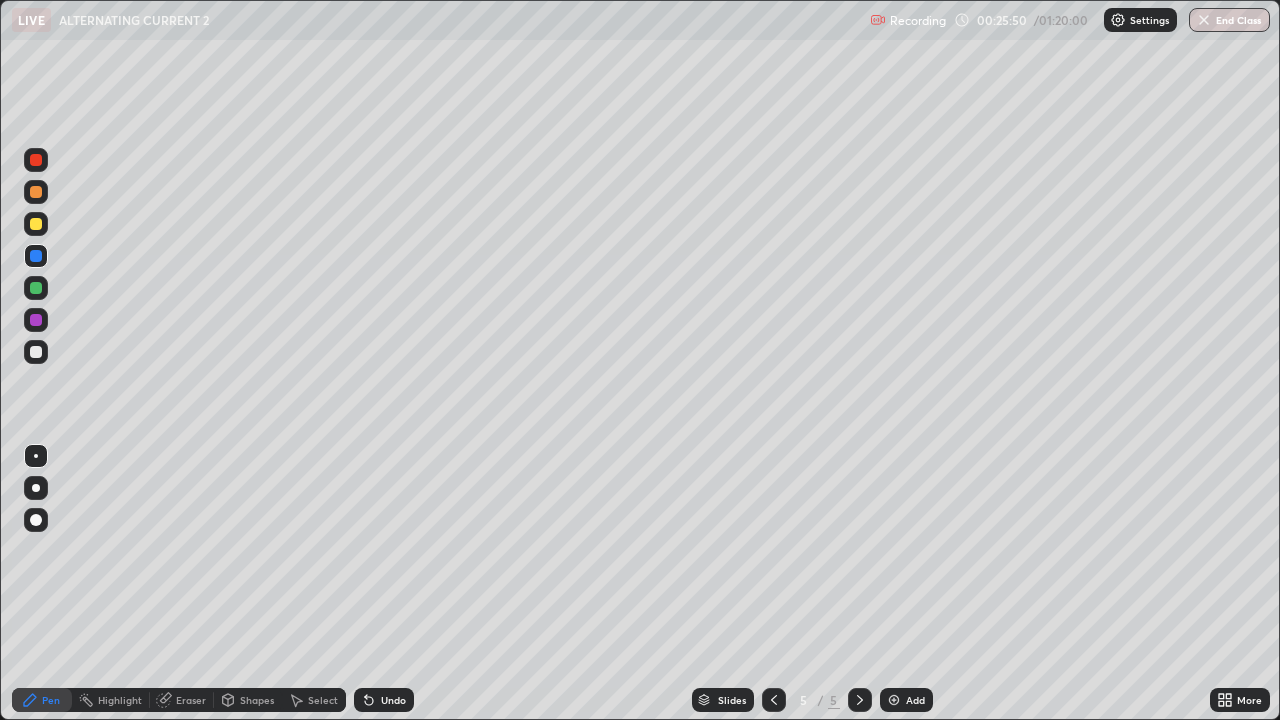 click at bounding box center (36, 192) 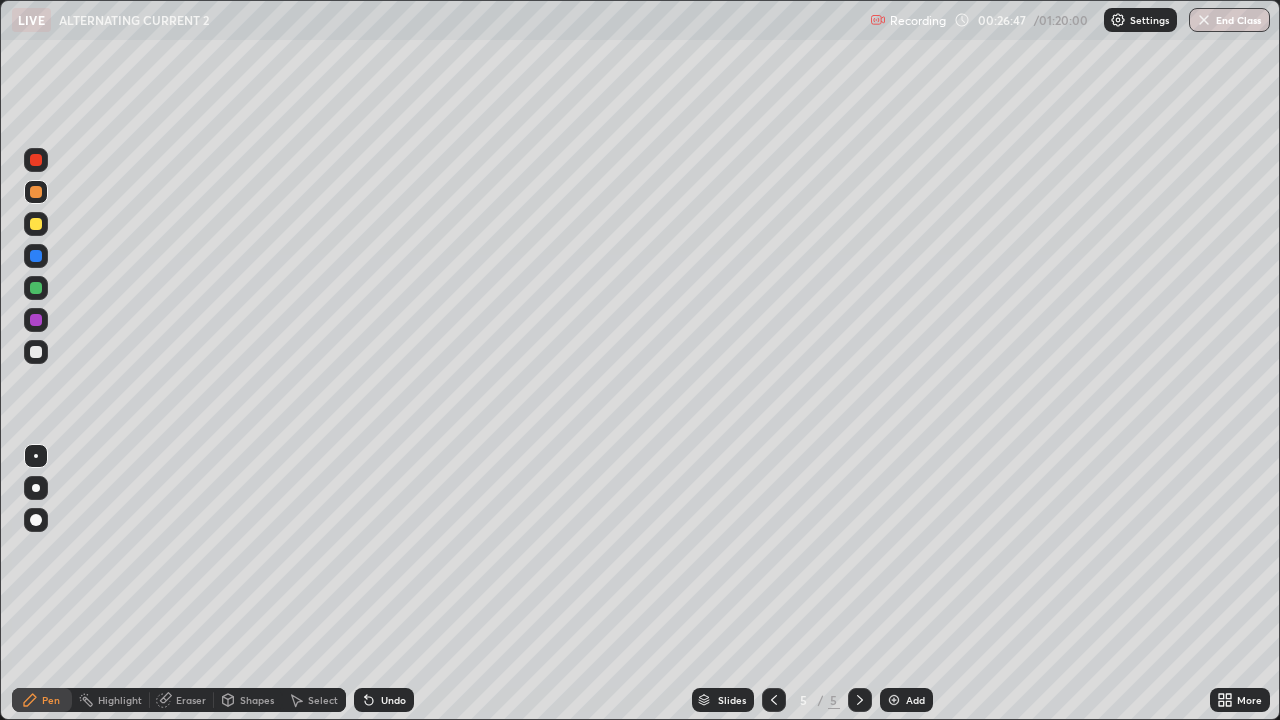 click at bounding box center [36, 256] 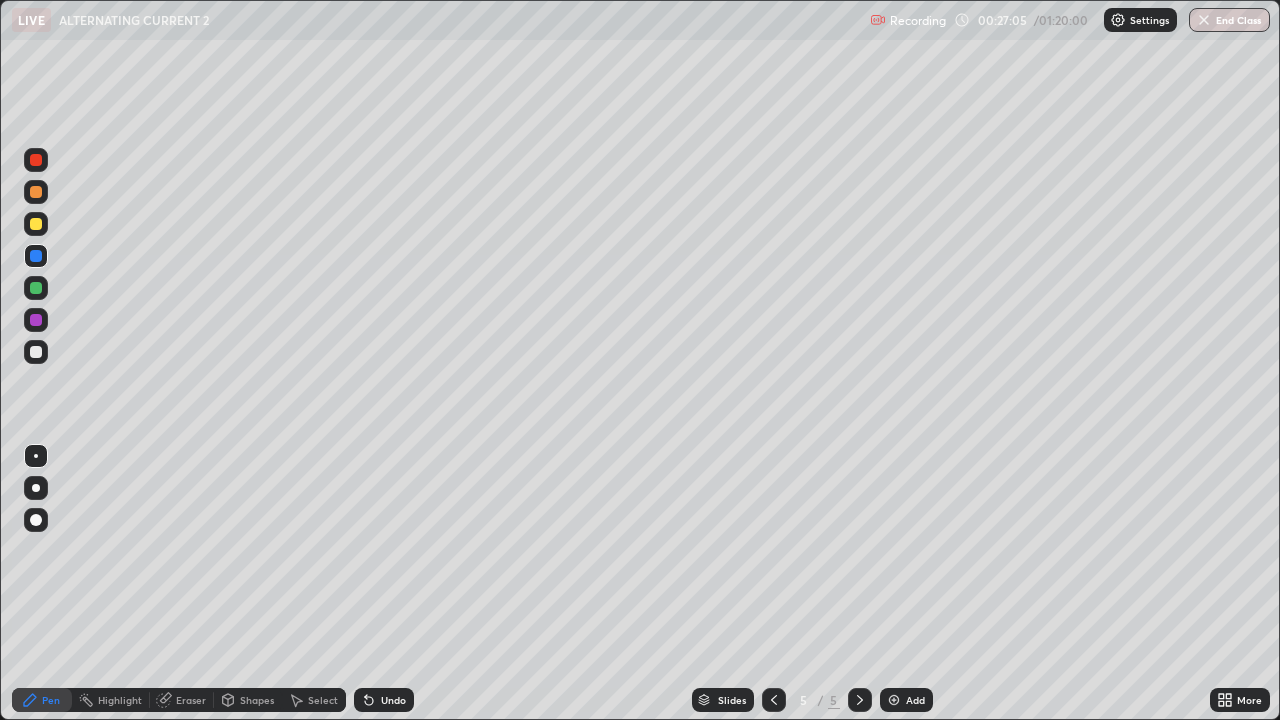click at bounding box center (36, 320) 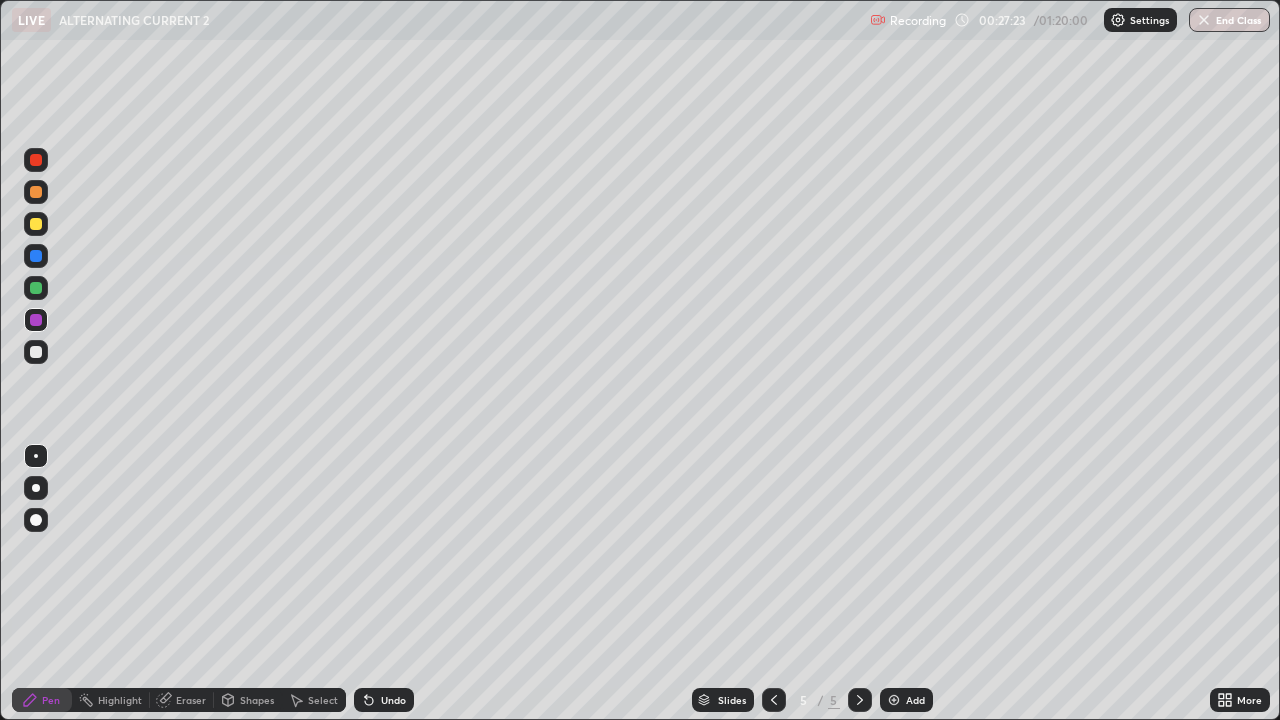 click 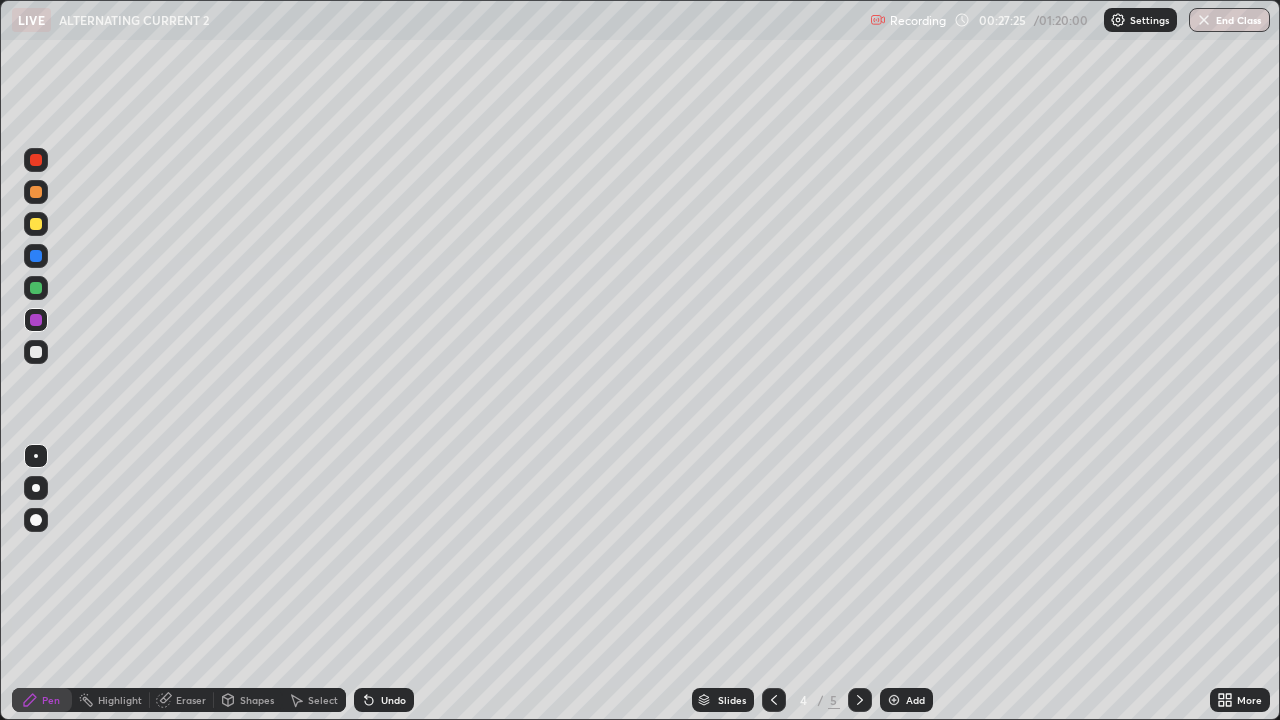 click 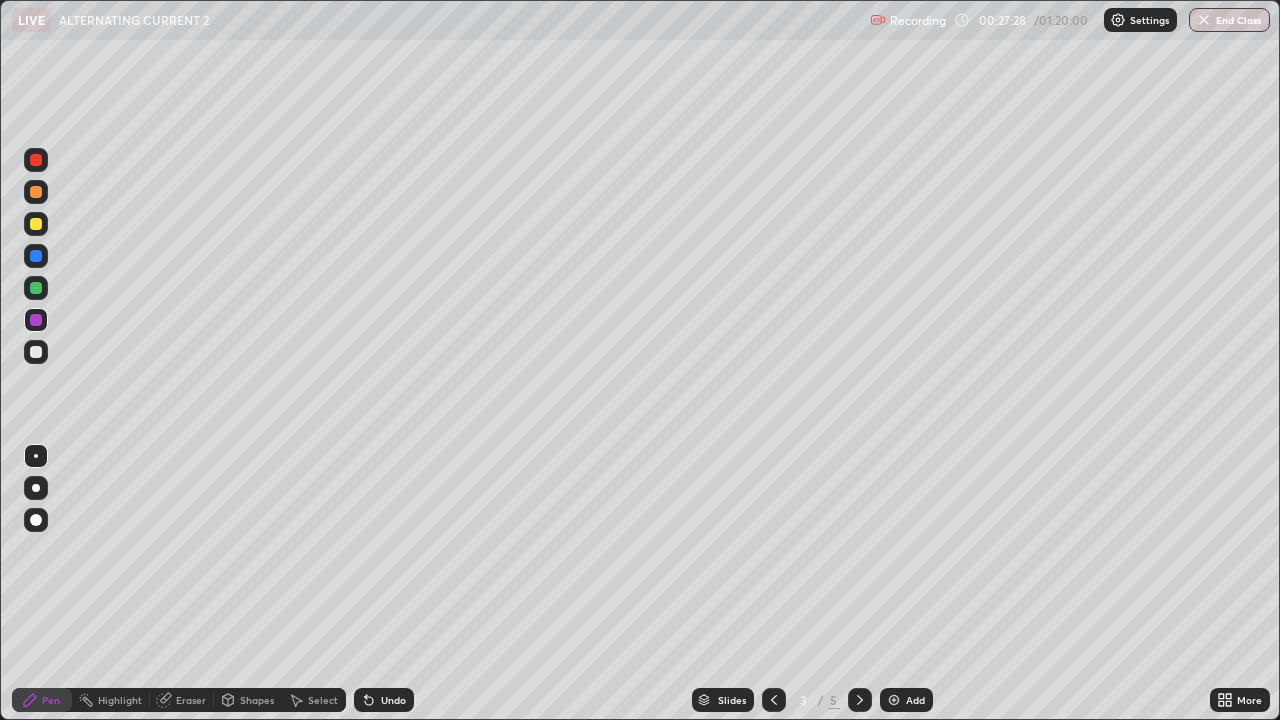 click 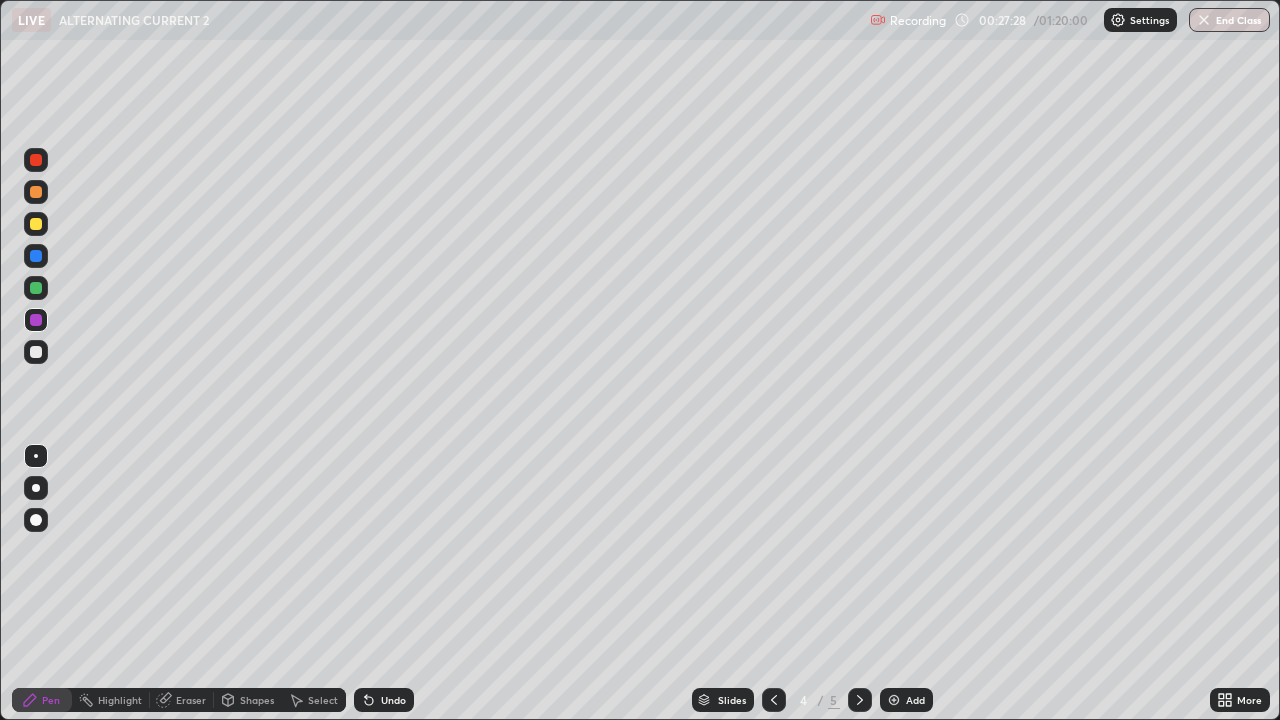 click 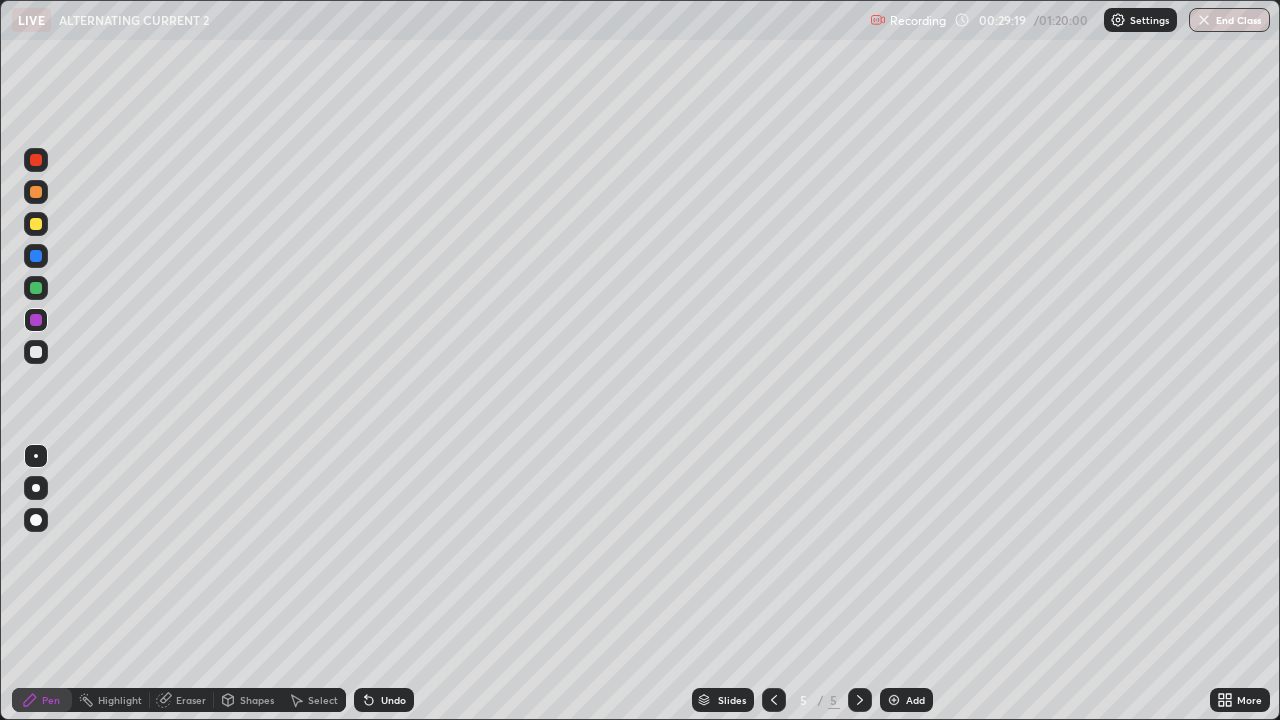 click at bounding box center [36, 192] 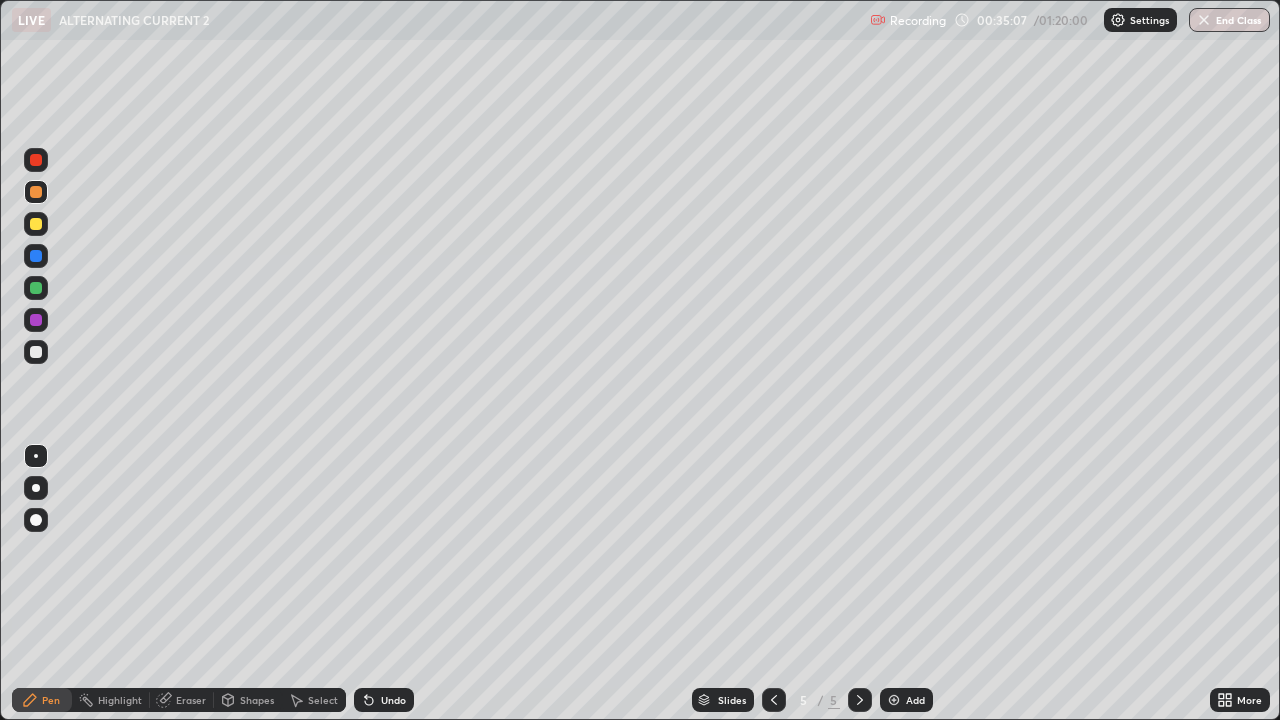 click at bounding box center [894, 700] 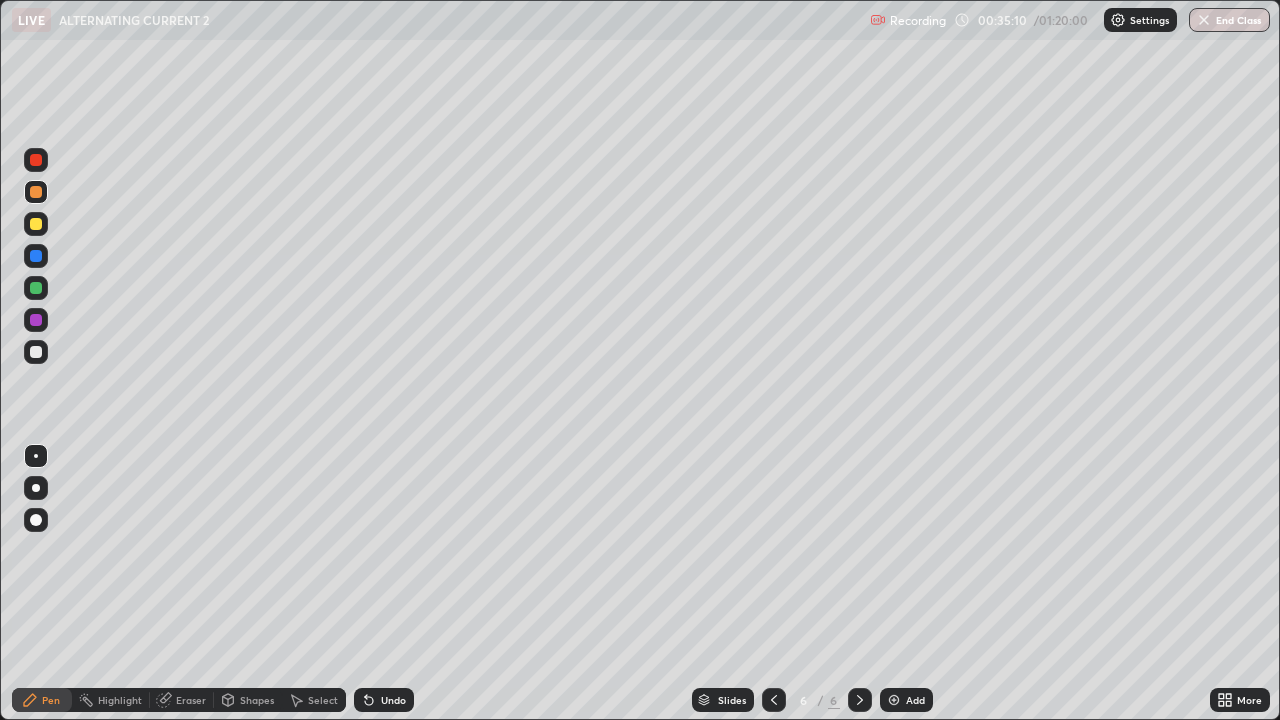 click at bounding box center (36, 192) 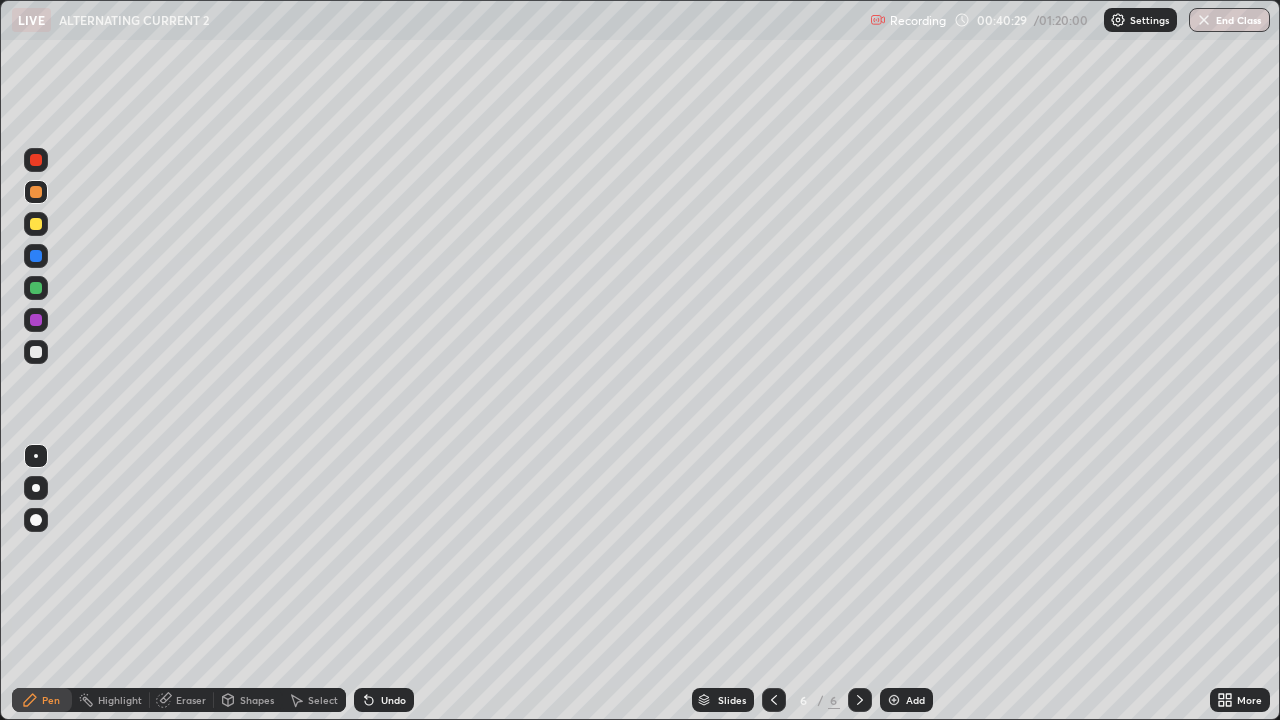 click on "Add" at bounding box center (906, 700) 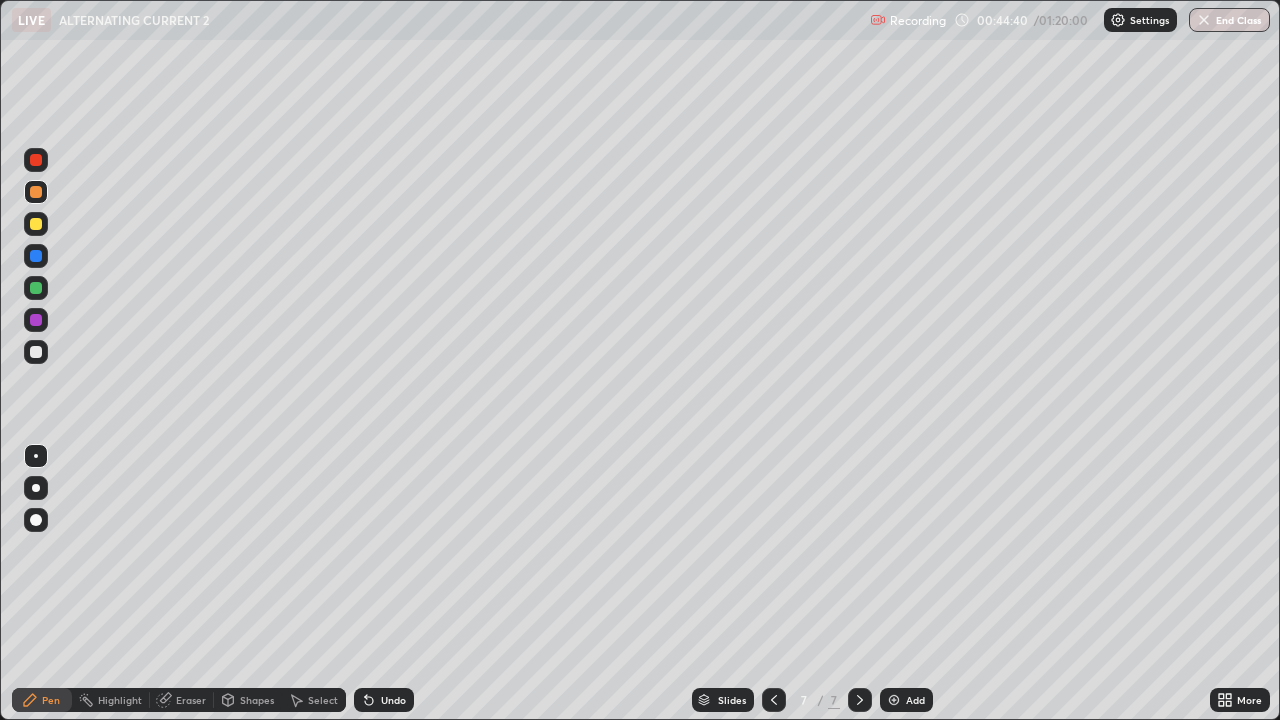 click on "Add" at bounding box center [906, 700] 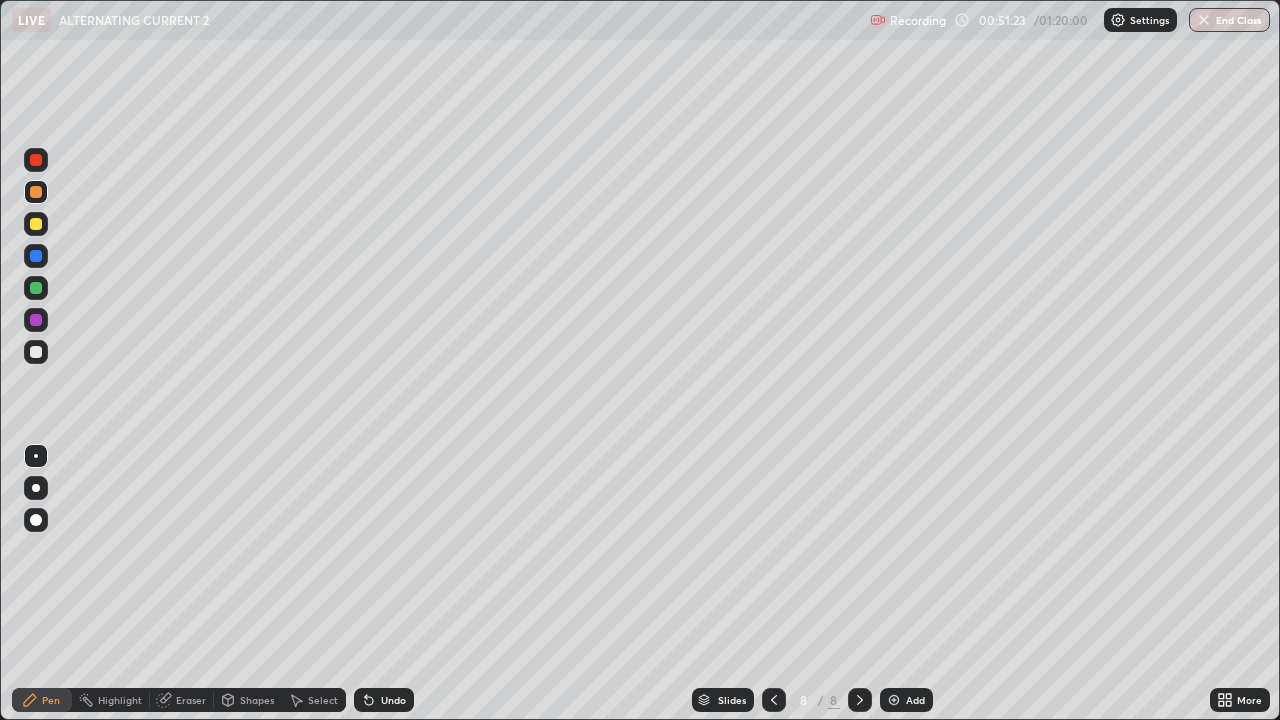 click on "Add" at bounding box center [906, 700] 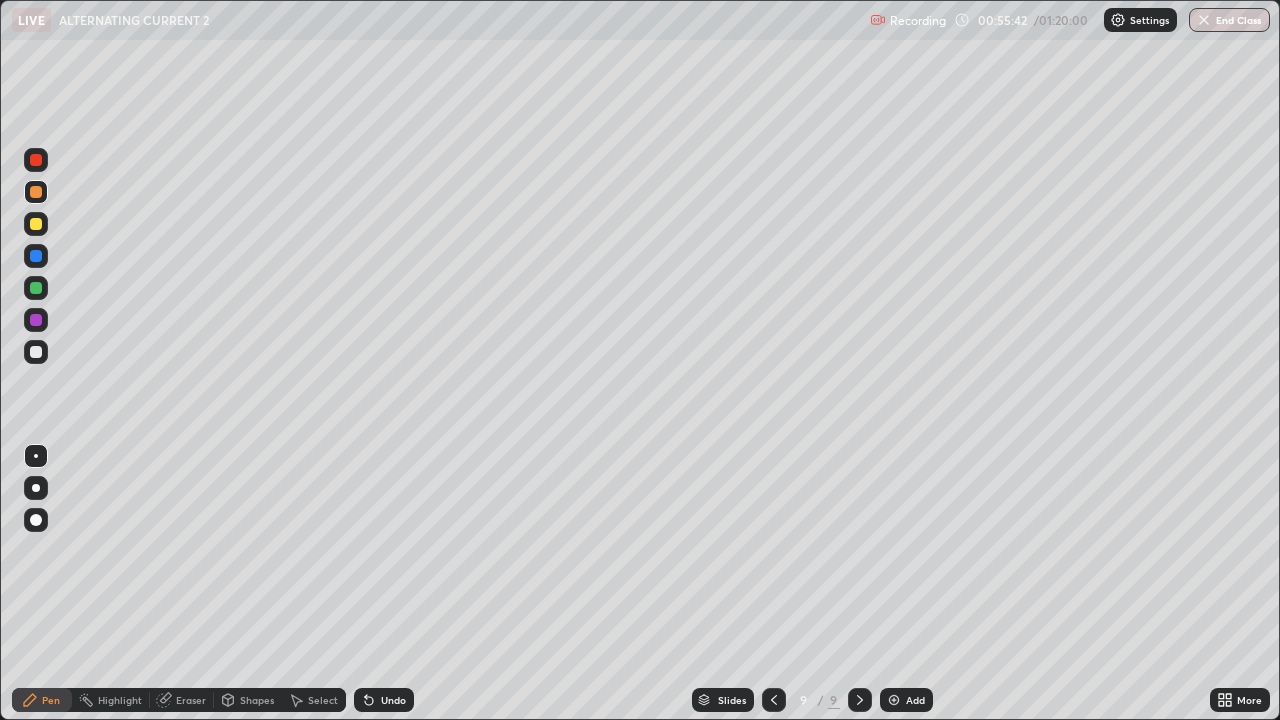 click on "Add" at bounding box center [906, 700] 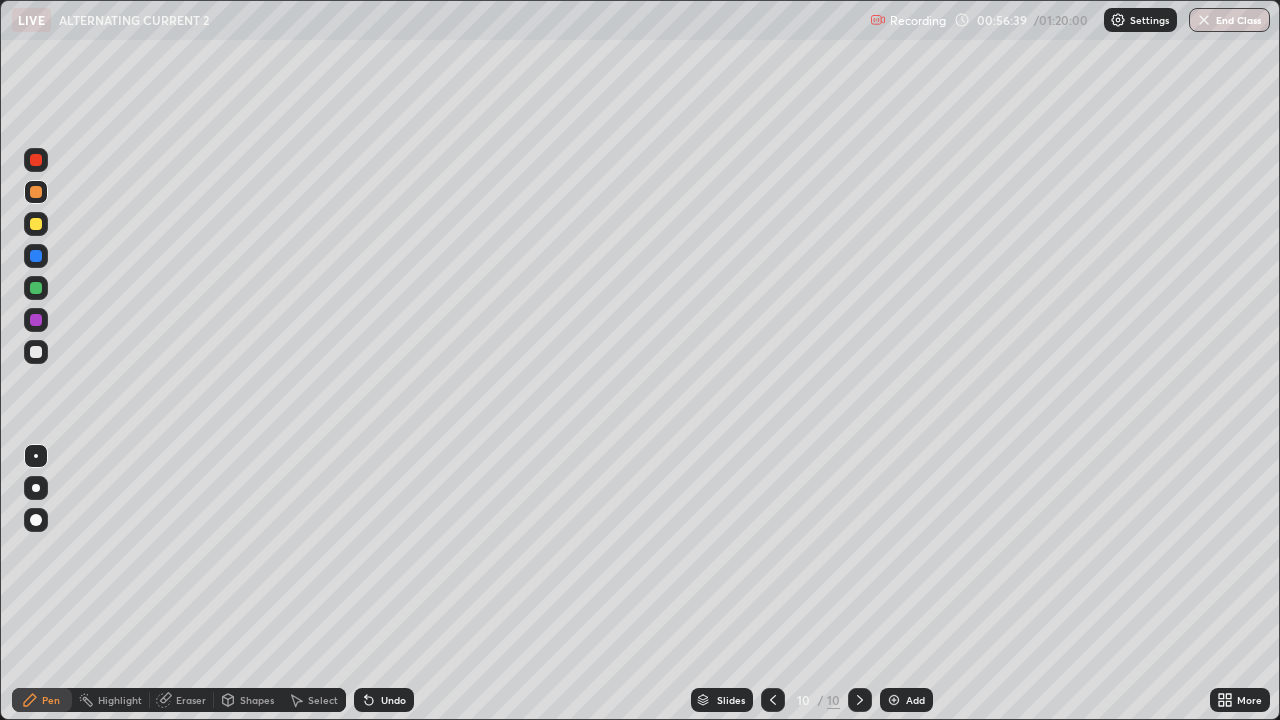 click at bounding box center [36, 288] 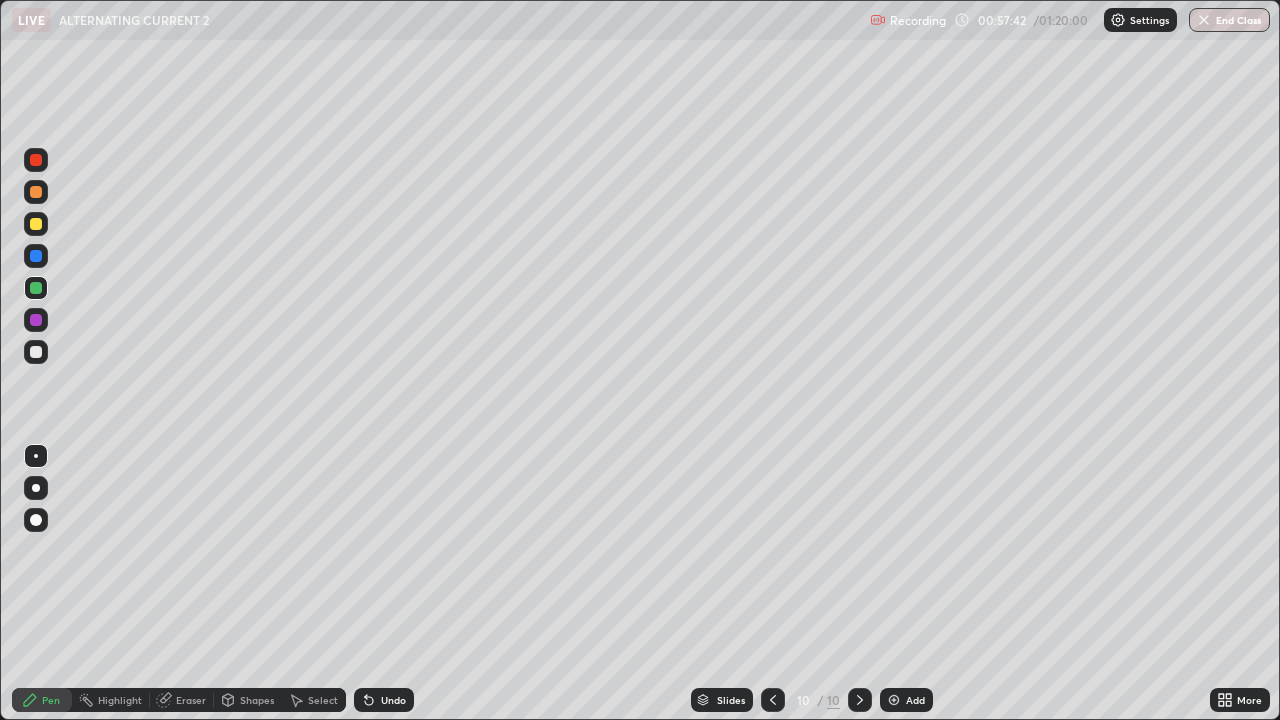 click at bounding box center [36, 192] 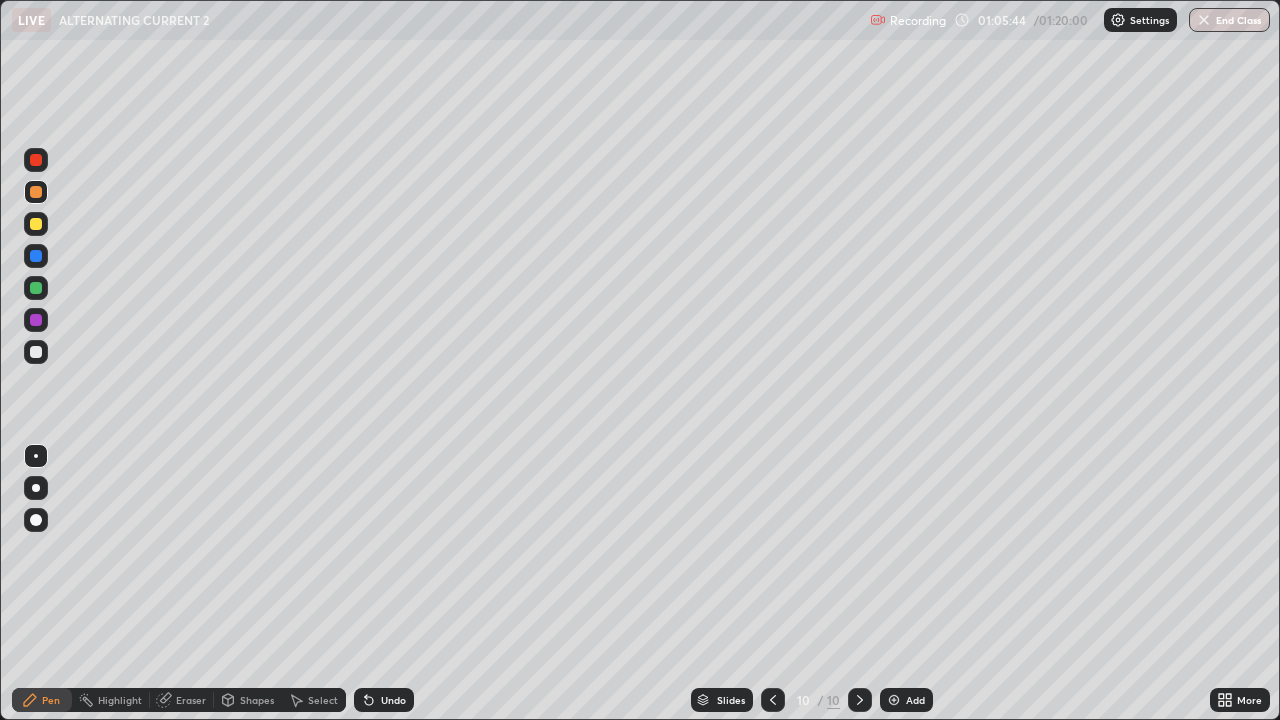 click on "Add" at bounding box center (906, 700) 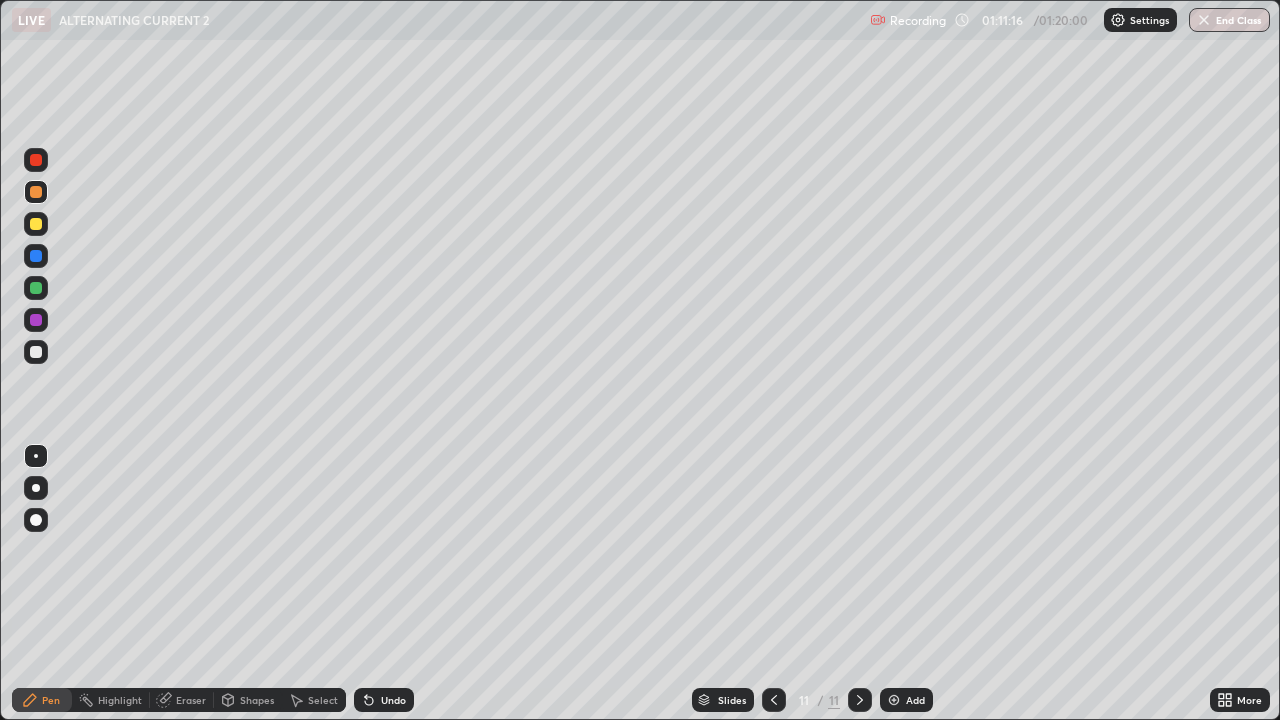click at bounding box center (894, 700) 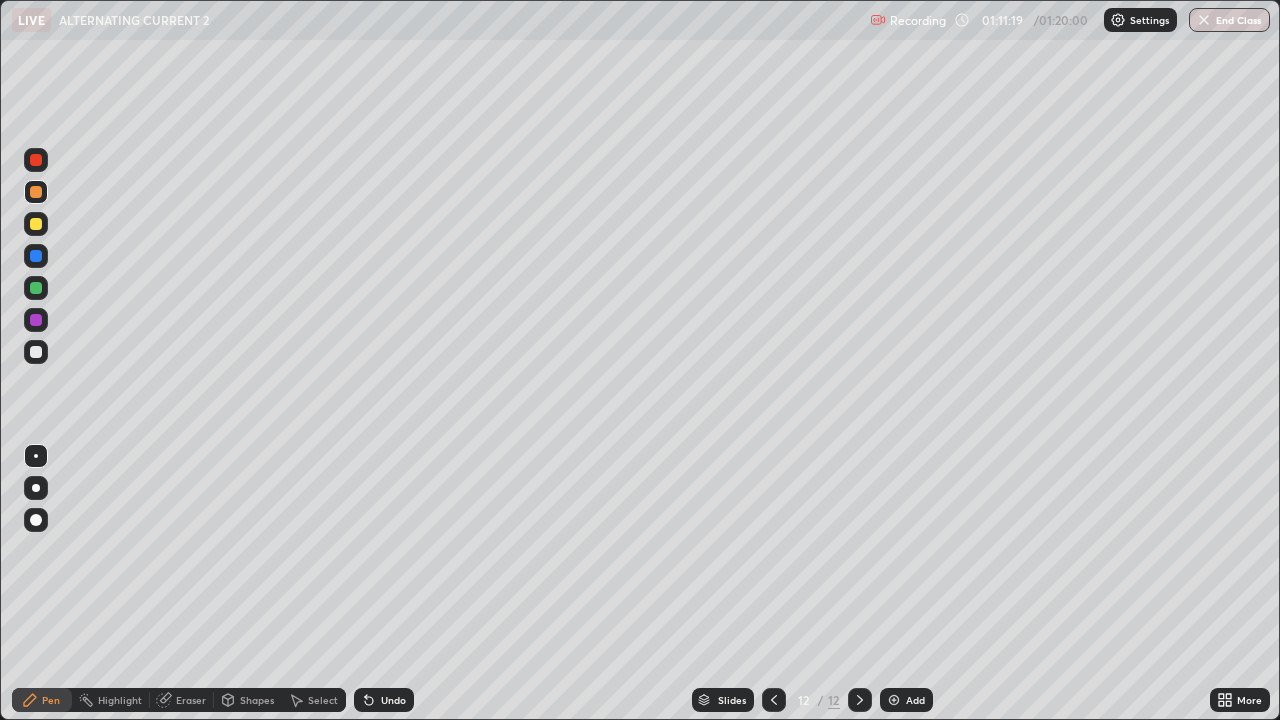 click 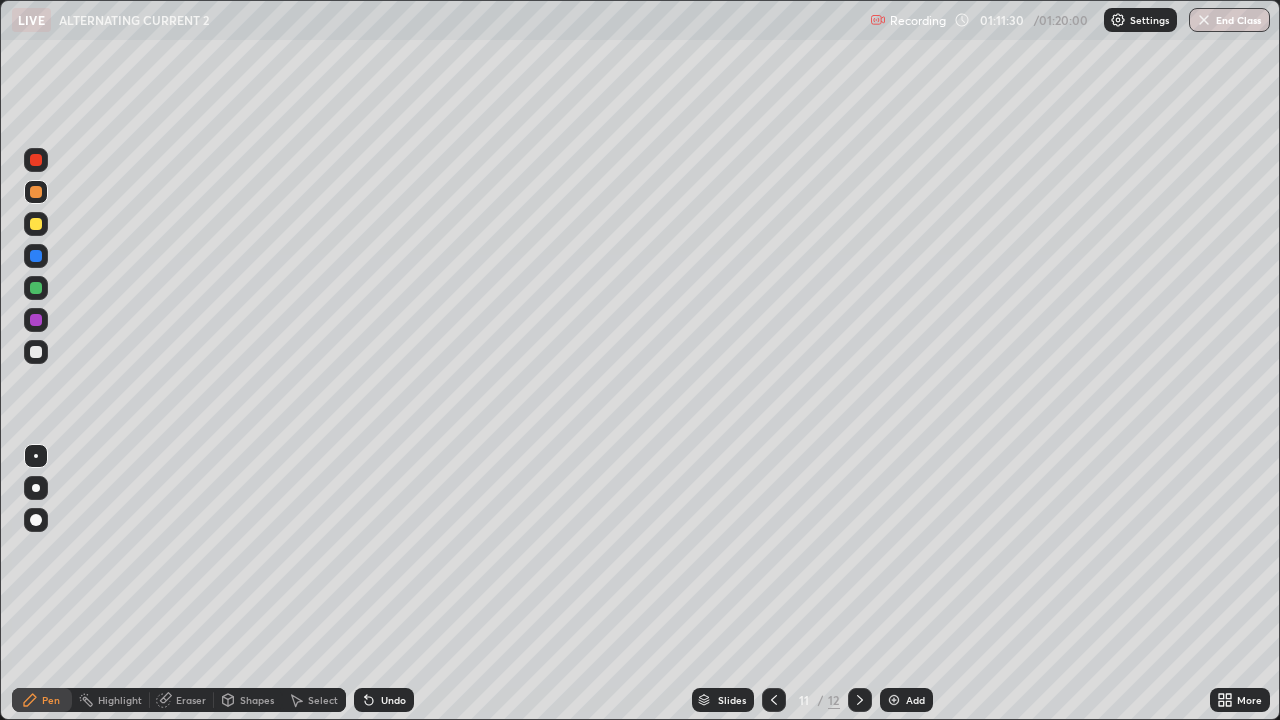 click 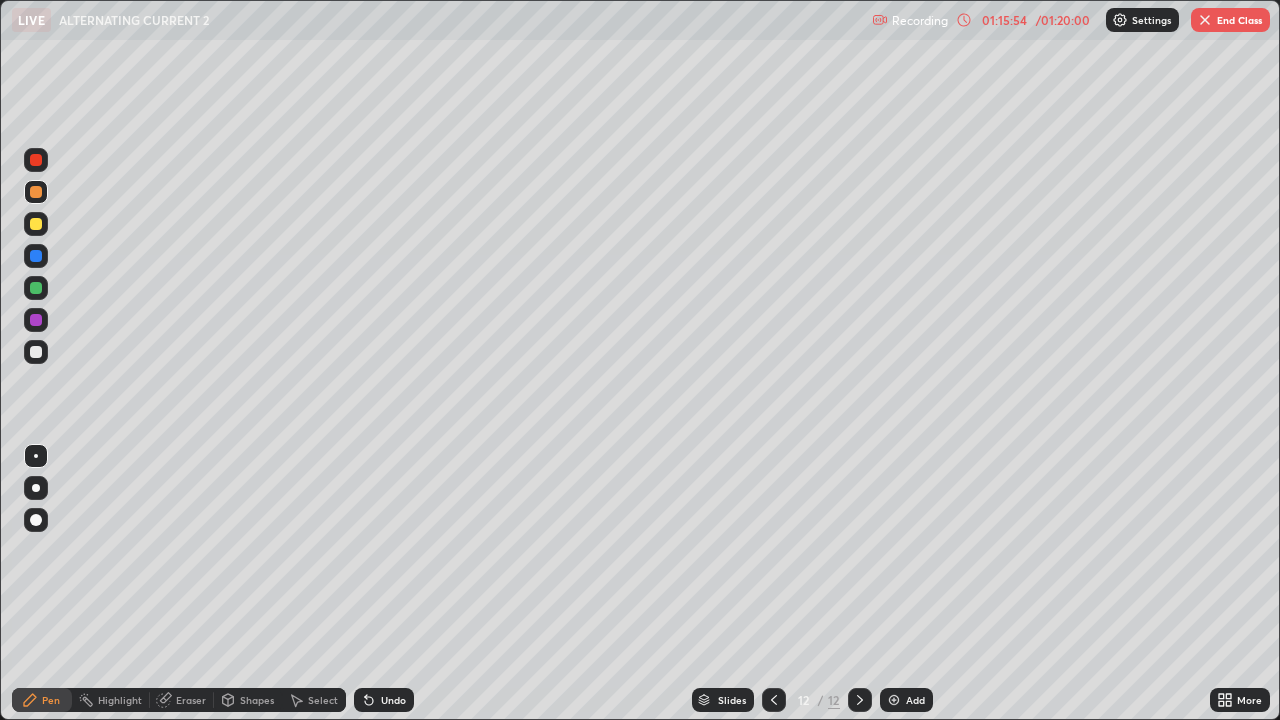 click on "End Class" at bounding box center [1230, 20] 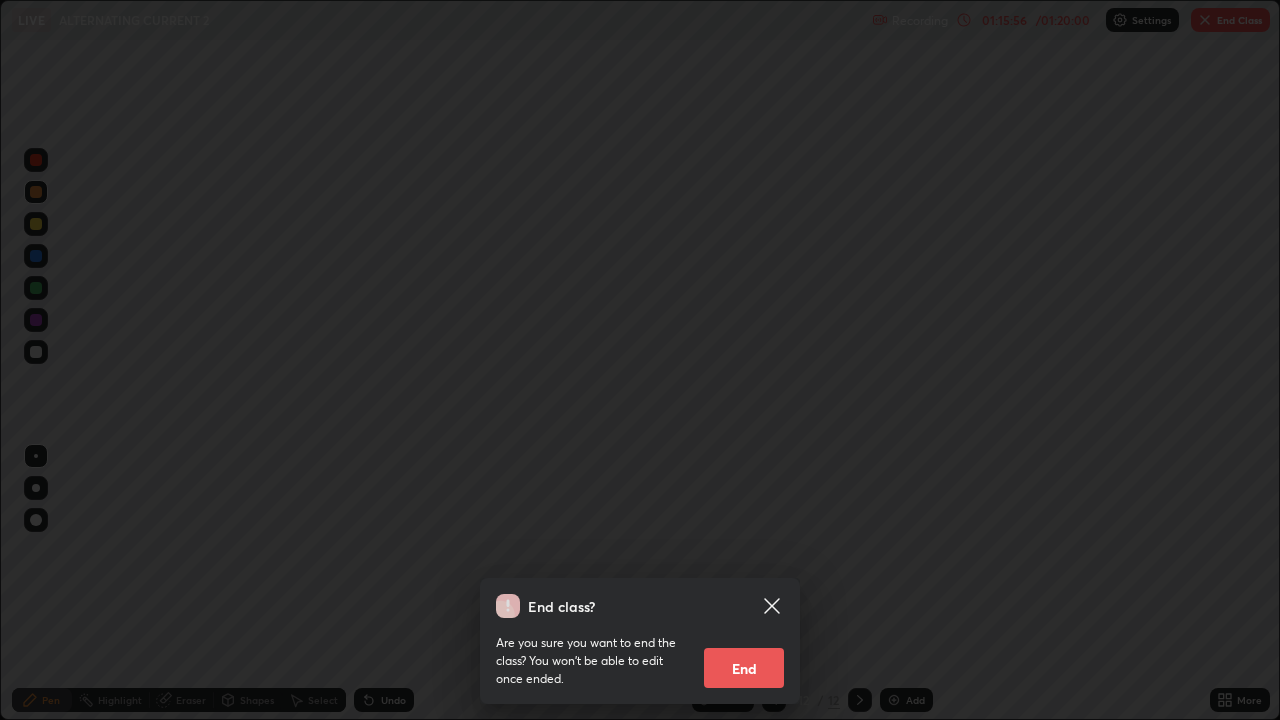 click on "End" at bounding box center [744, 668] 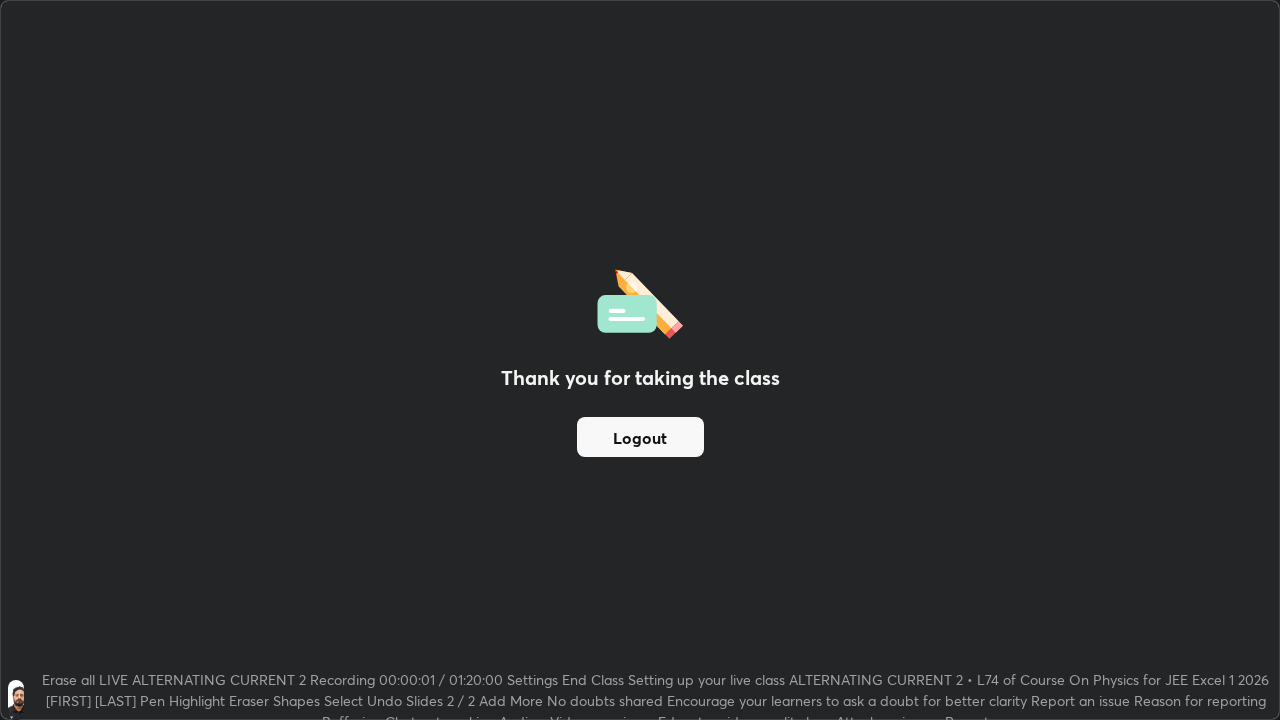 click on "Logout" at bounding box center [640, 437] 